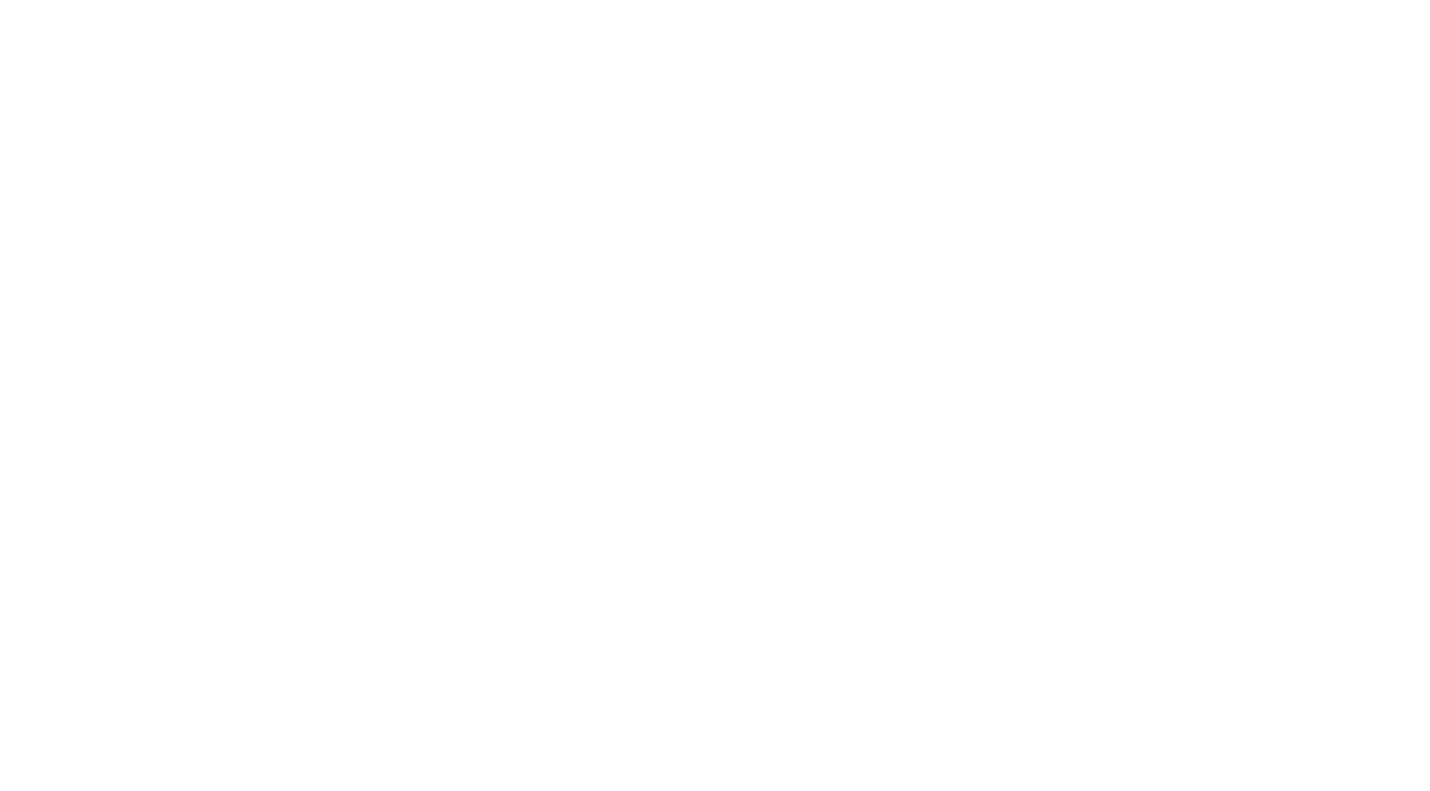 scroll, scrollTop: 0, scrollLeft: 0, axis: both 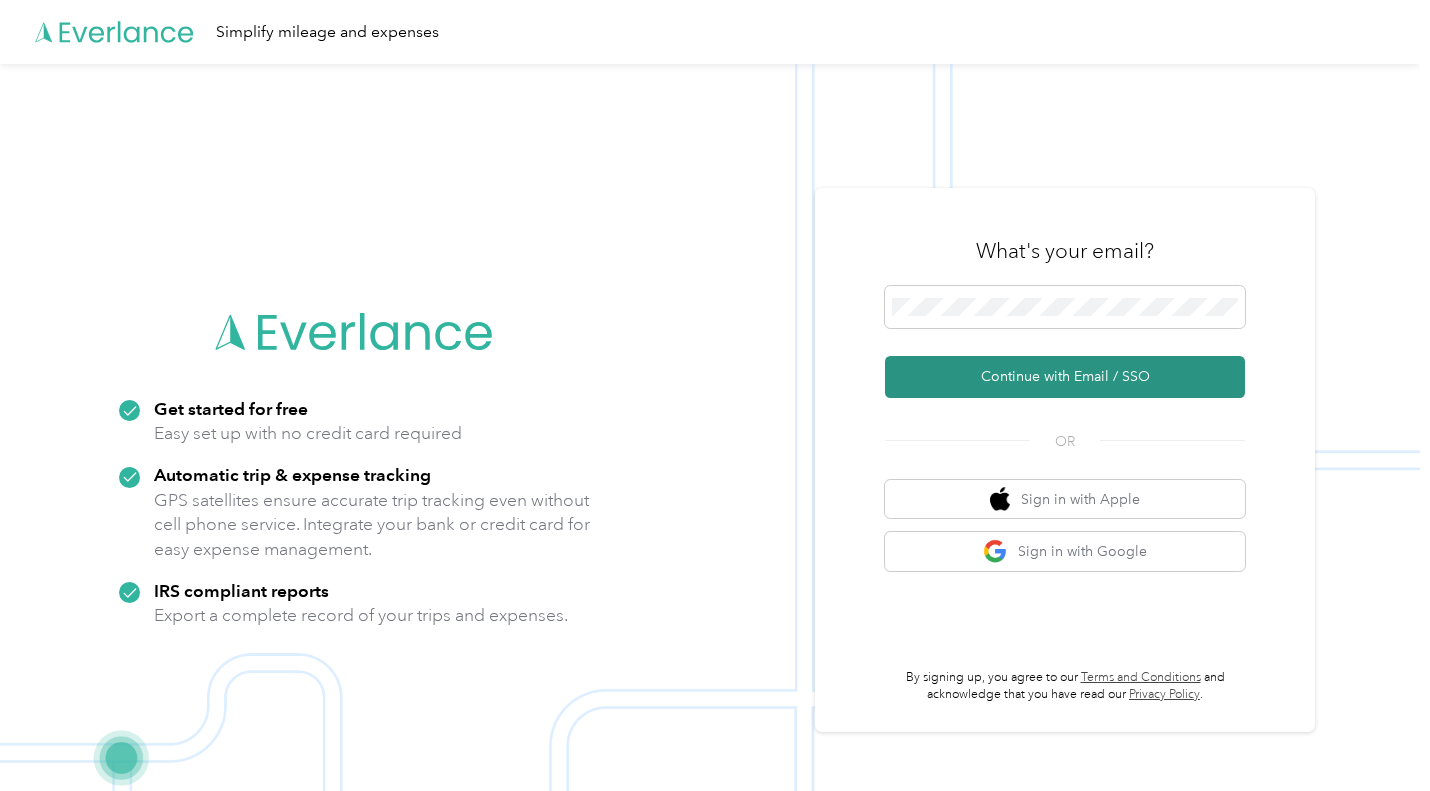 click on "Continue with Email / SSO" at bounding box center [1065, 377] 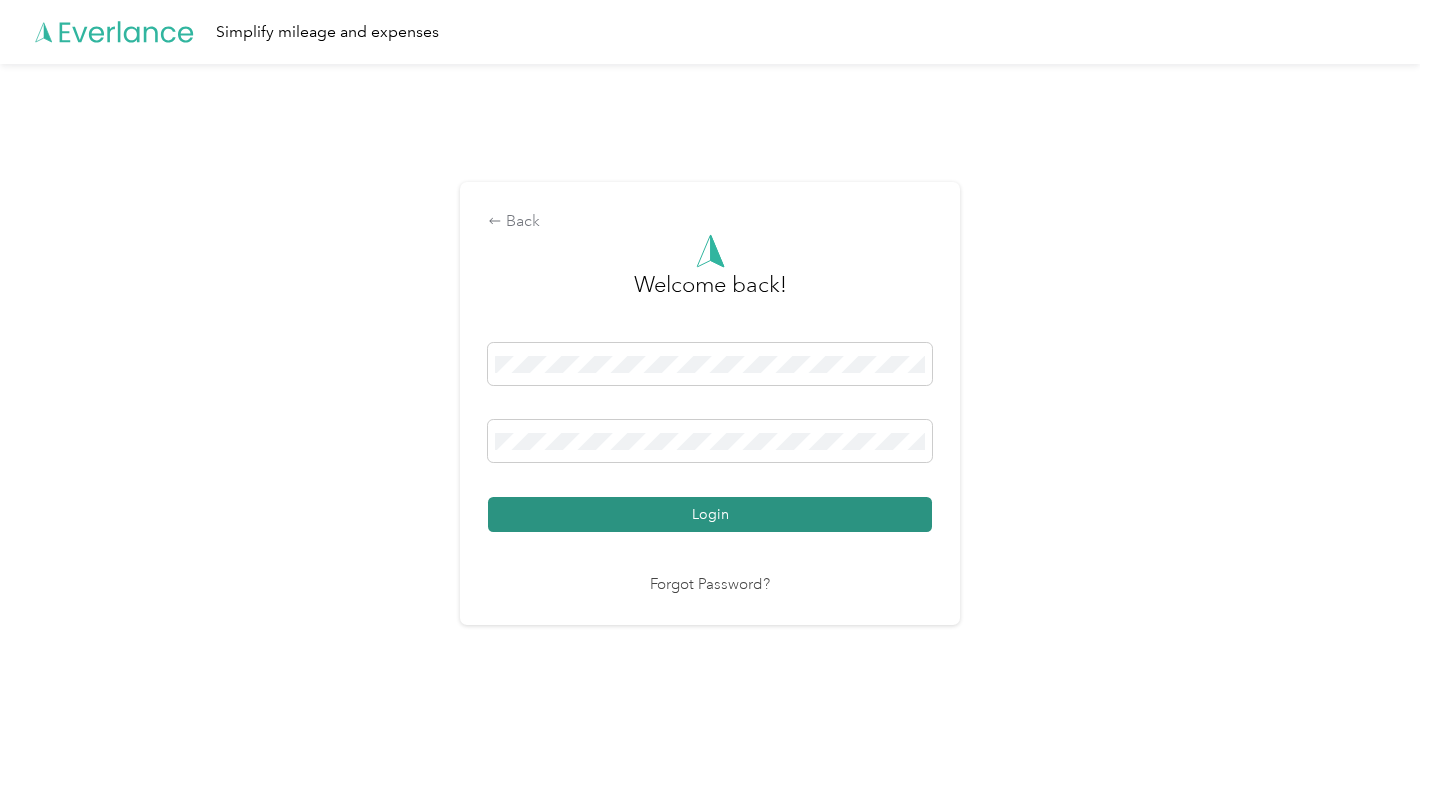 click on "Login" at bounding box center [710, 514] 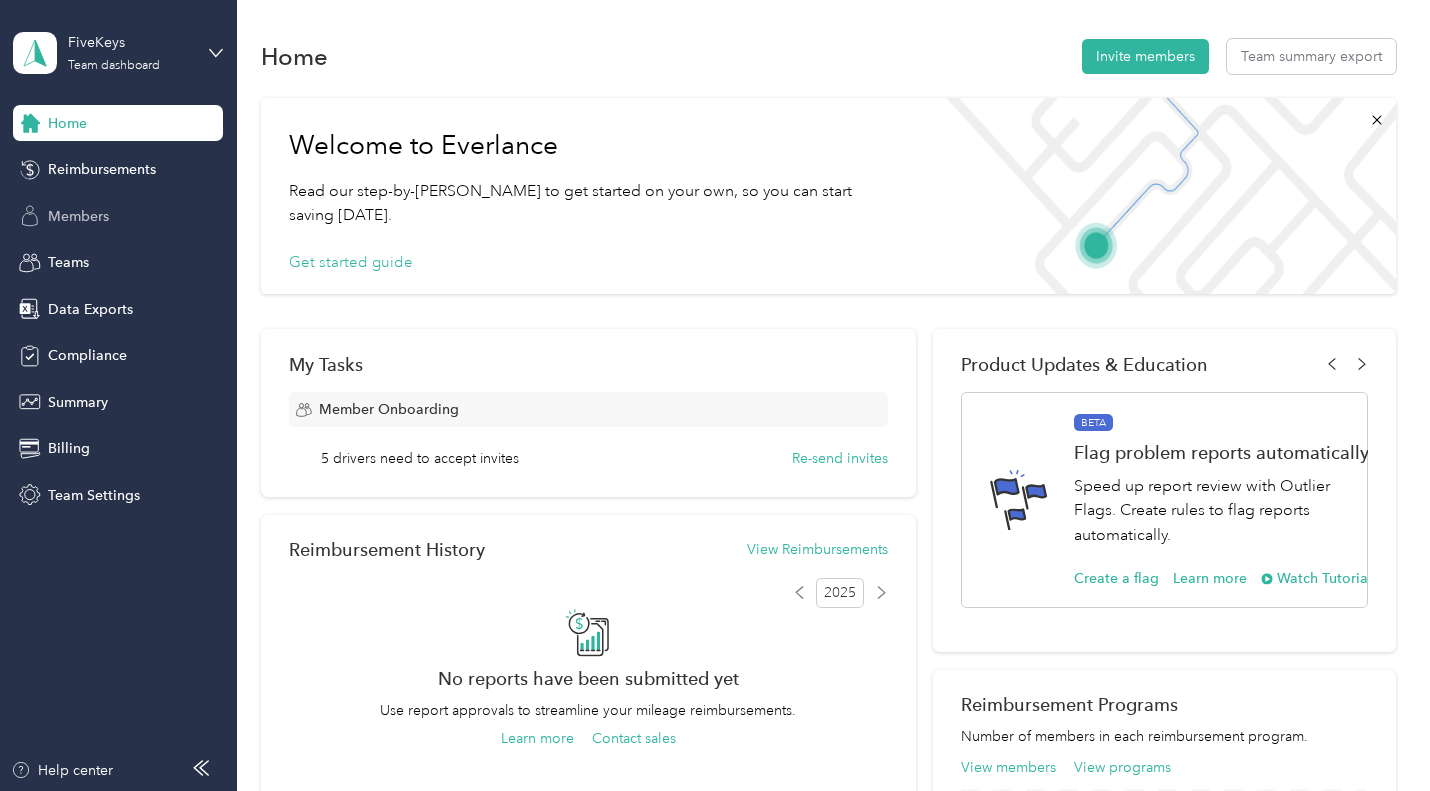 click on "Members" at bounding box center (78, 216) 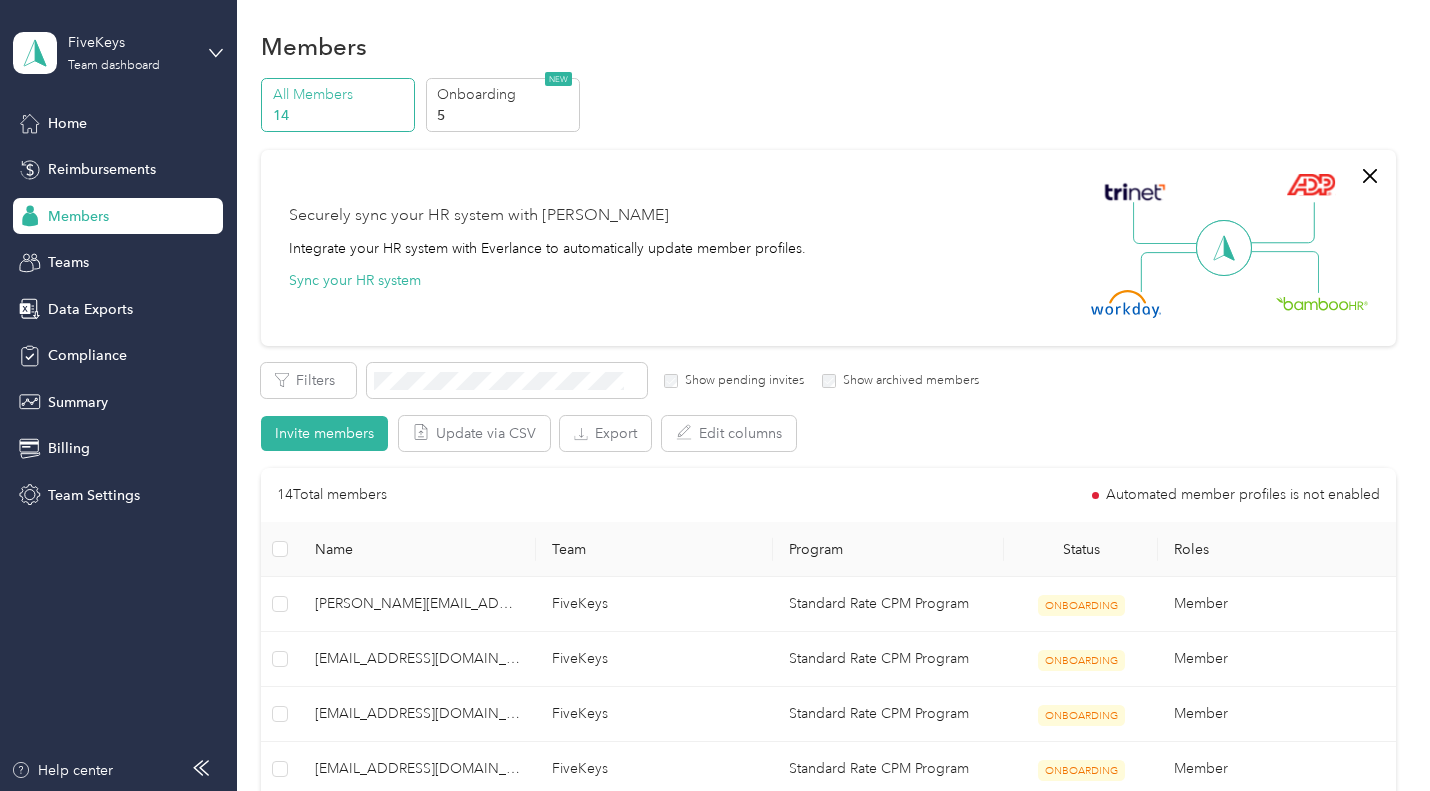 scroll, scrollTop: 0, scrollLeft: 0, axis: both 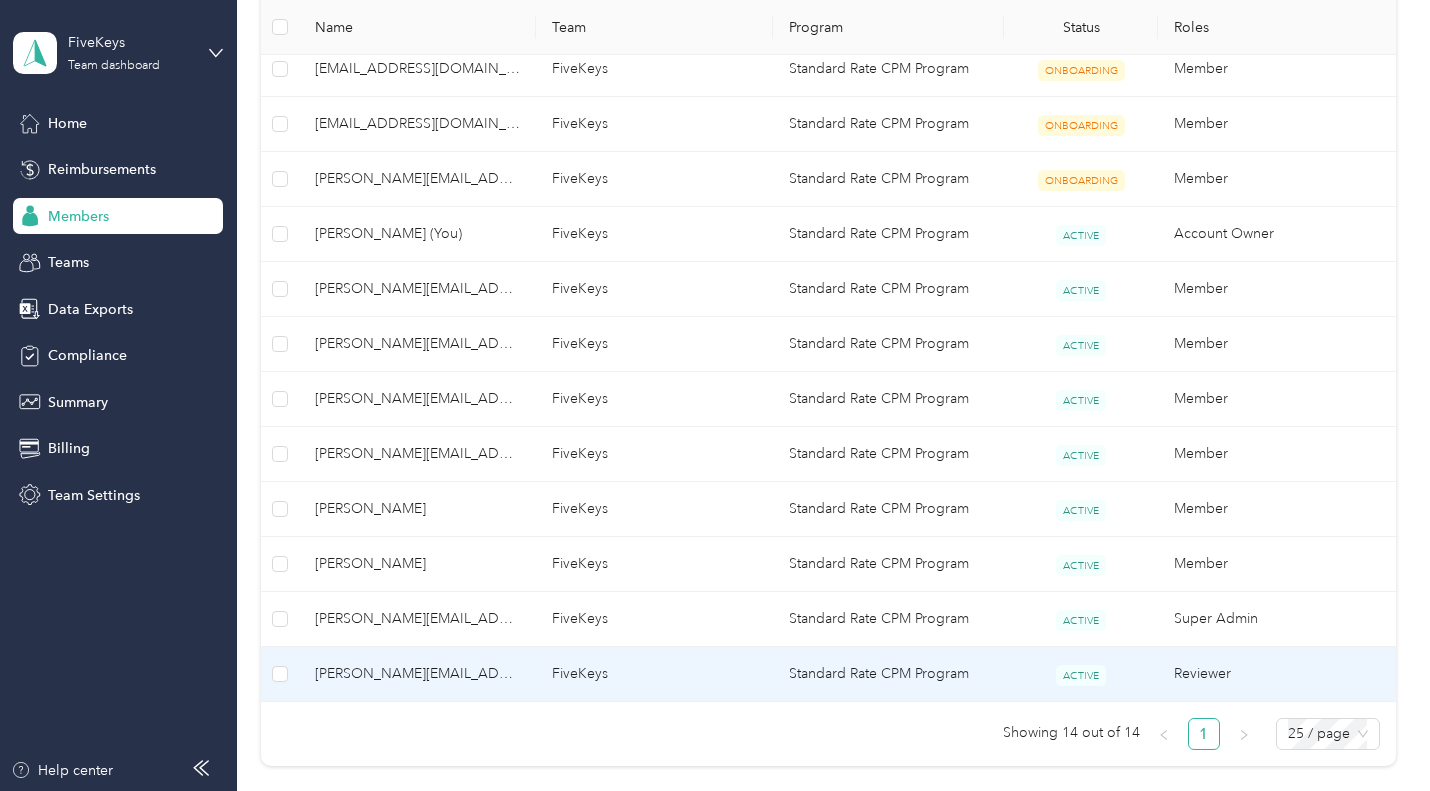 click on "Reviewer" at bounding box center (1276, 674) 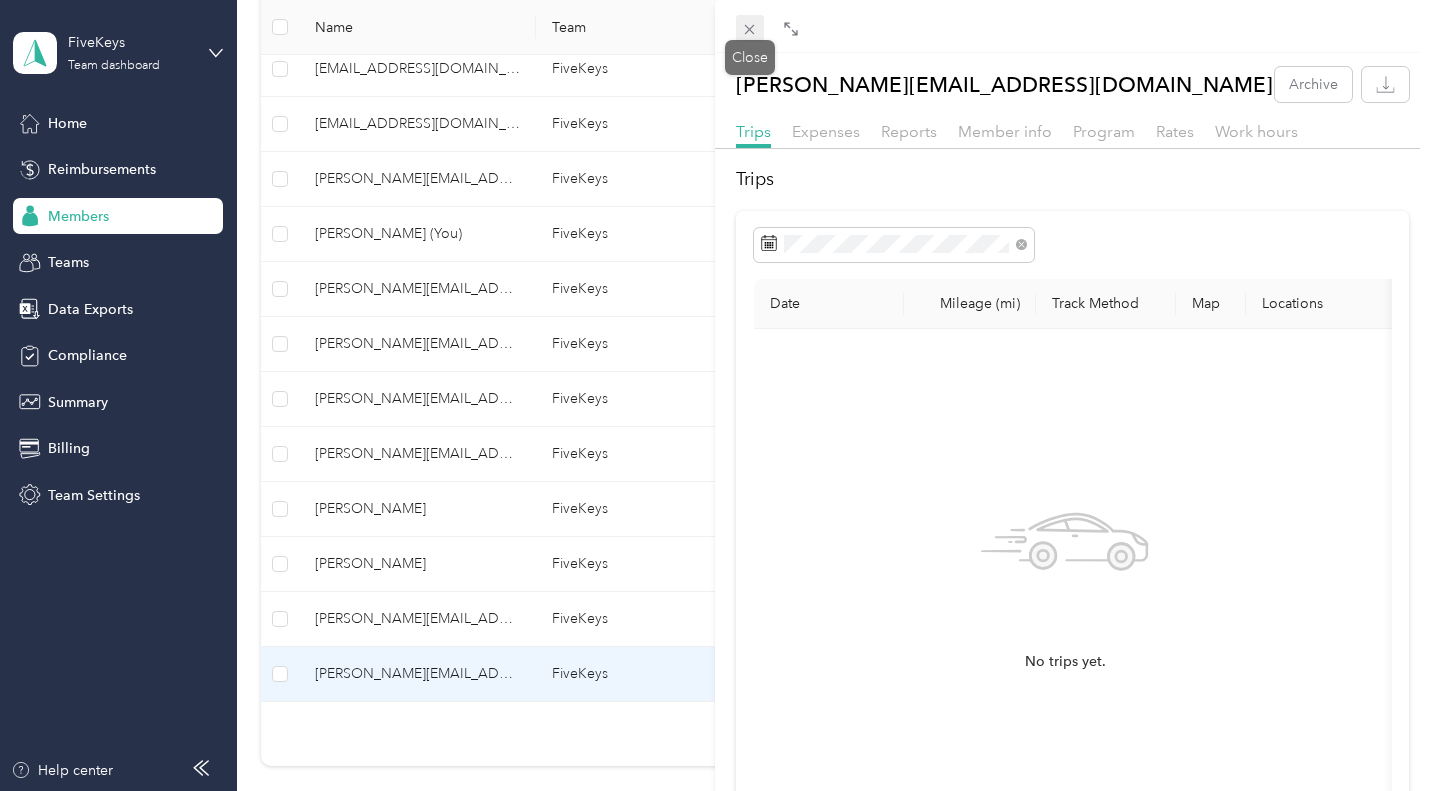 click 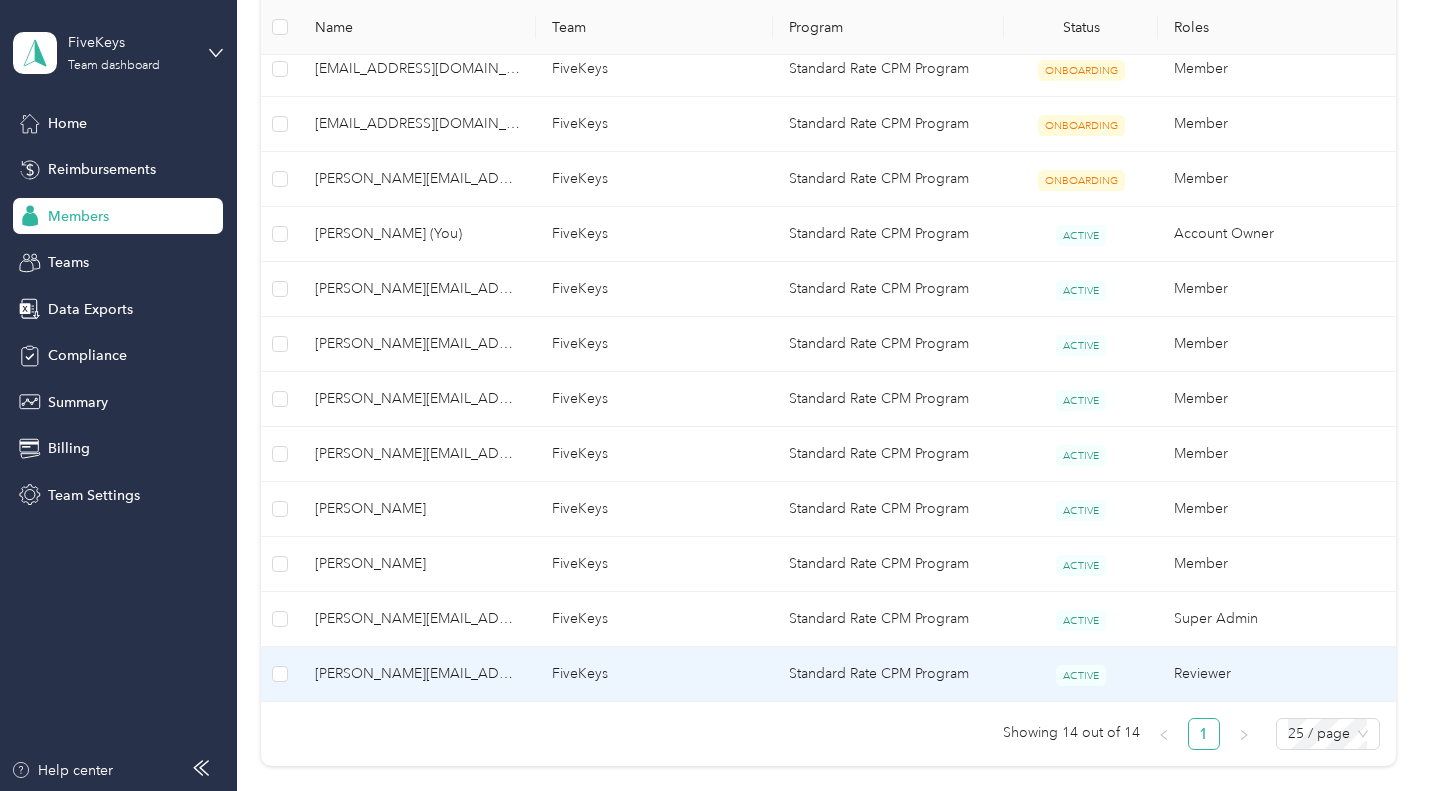 click on "[PERSON_NAME][EMAIL_ADDRESS][DOMAIN_NAME]" at bounding box center (417, 674) 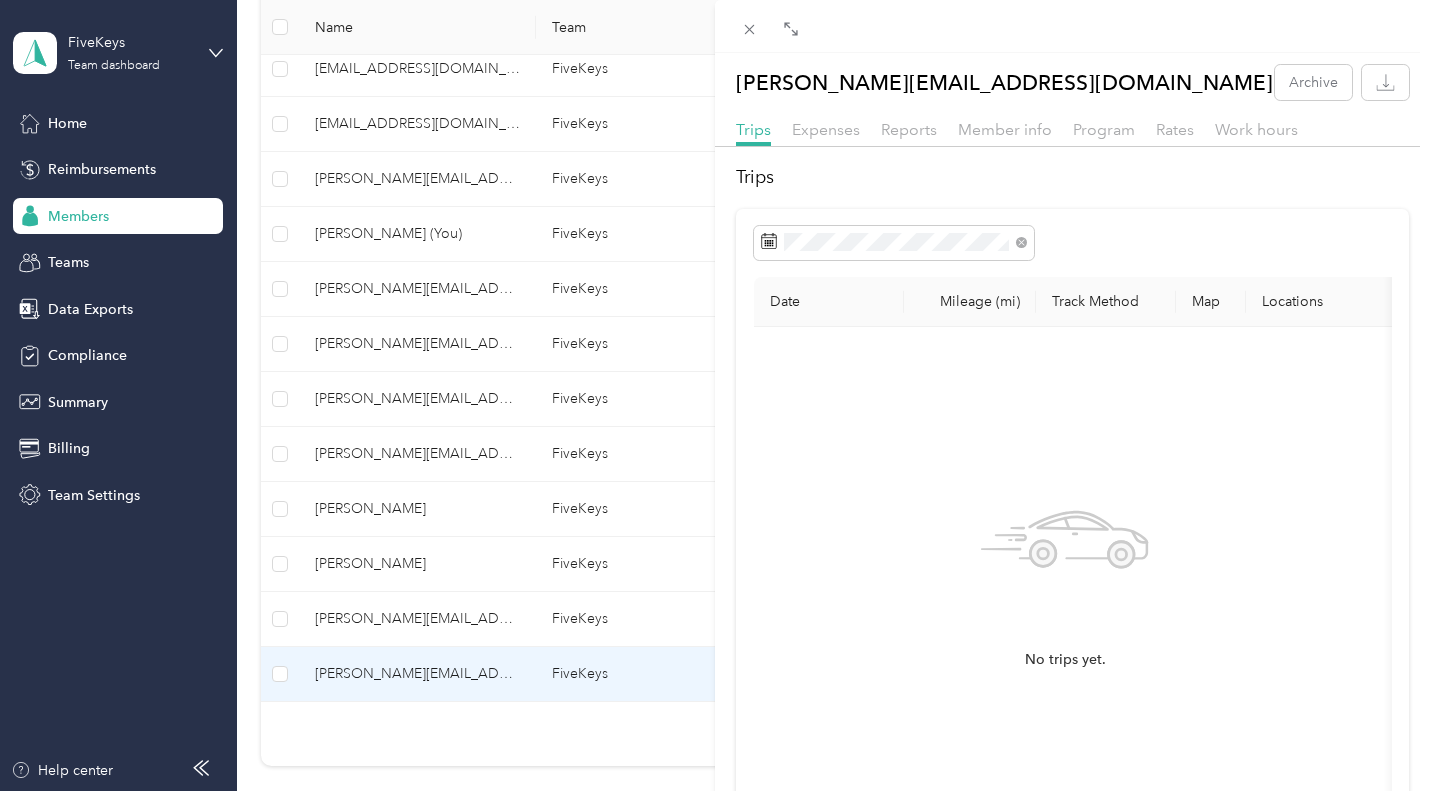 scroll, scrollTop: 0, scrollLeft: 0, axis: both 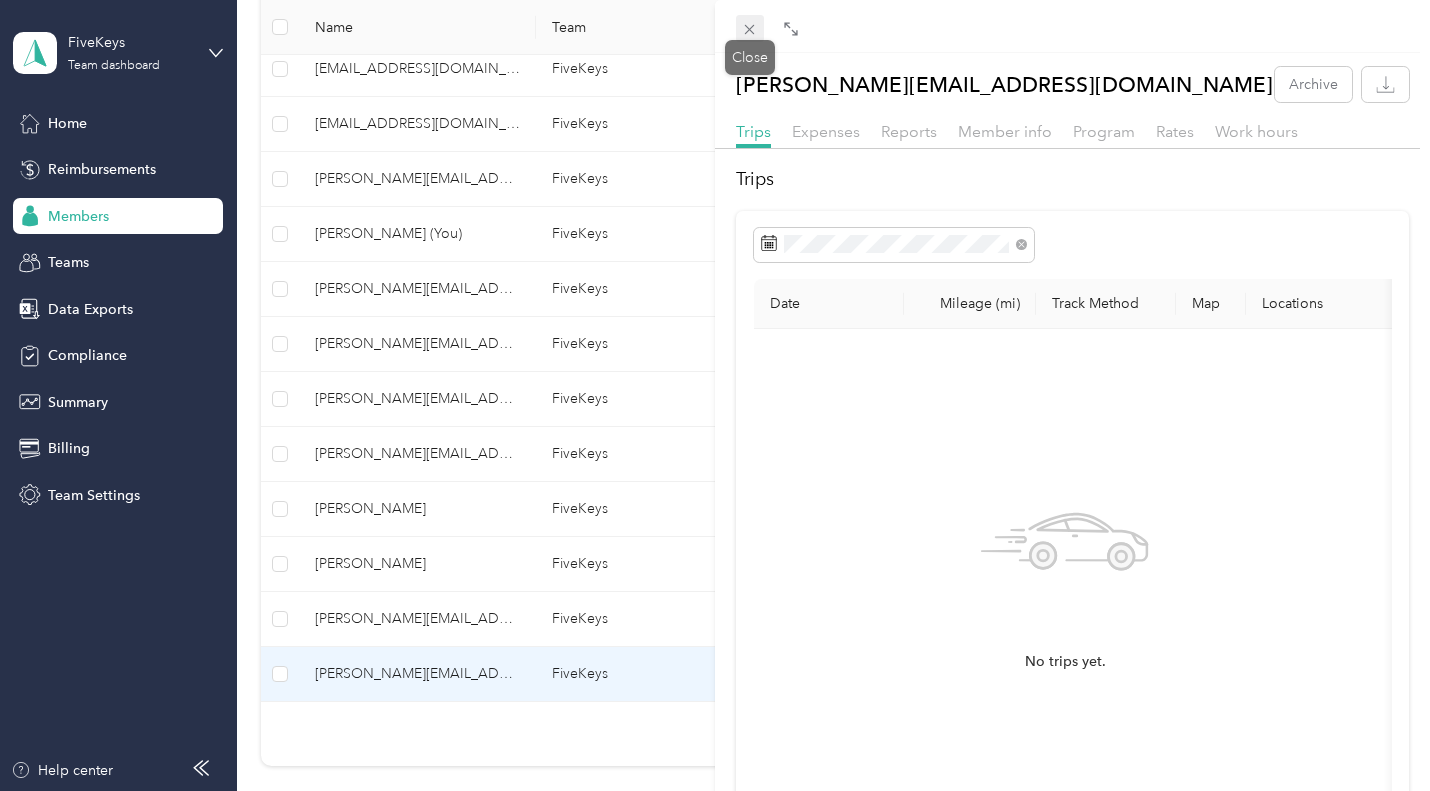 click 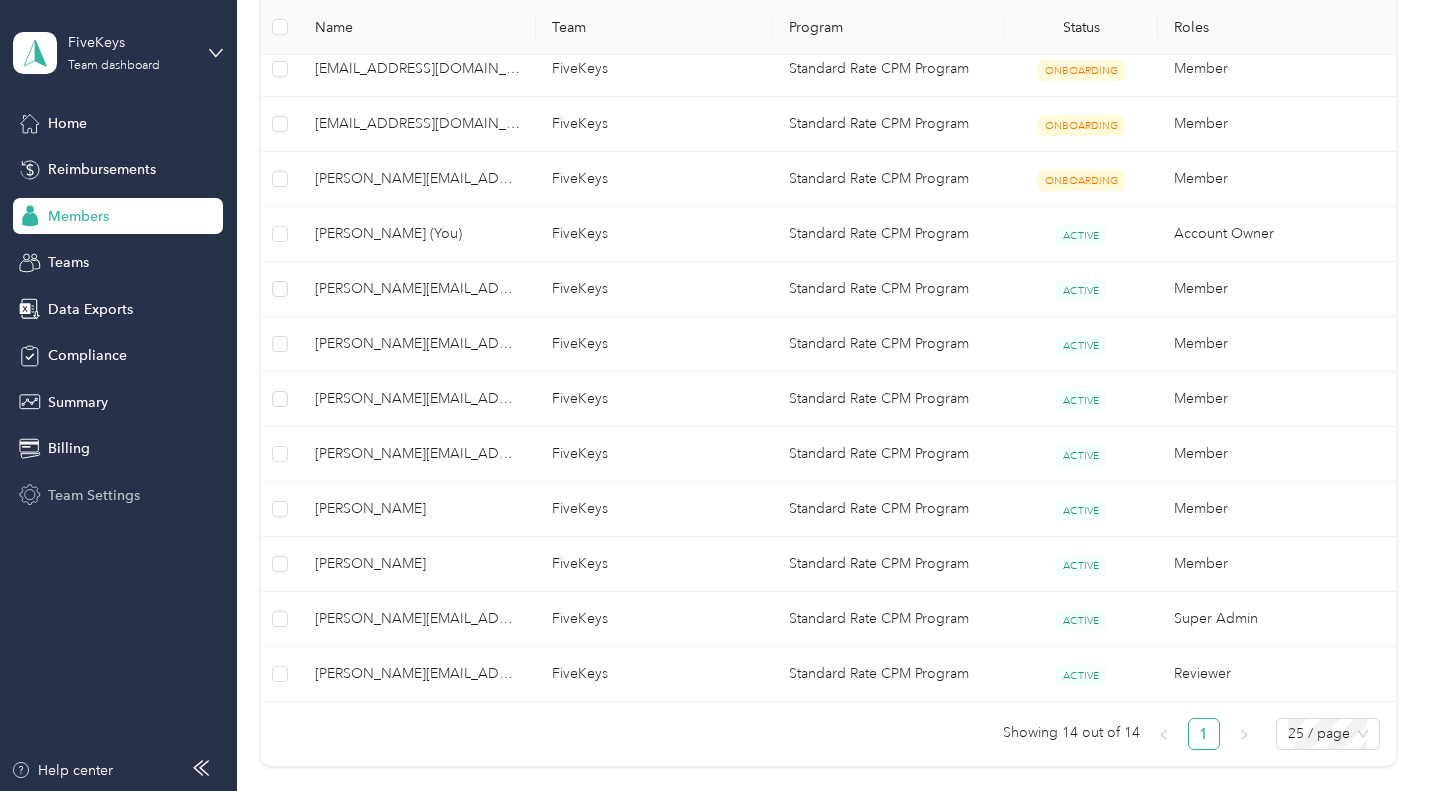 click on "Team Settings" at bounding box center (94, 495) 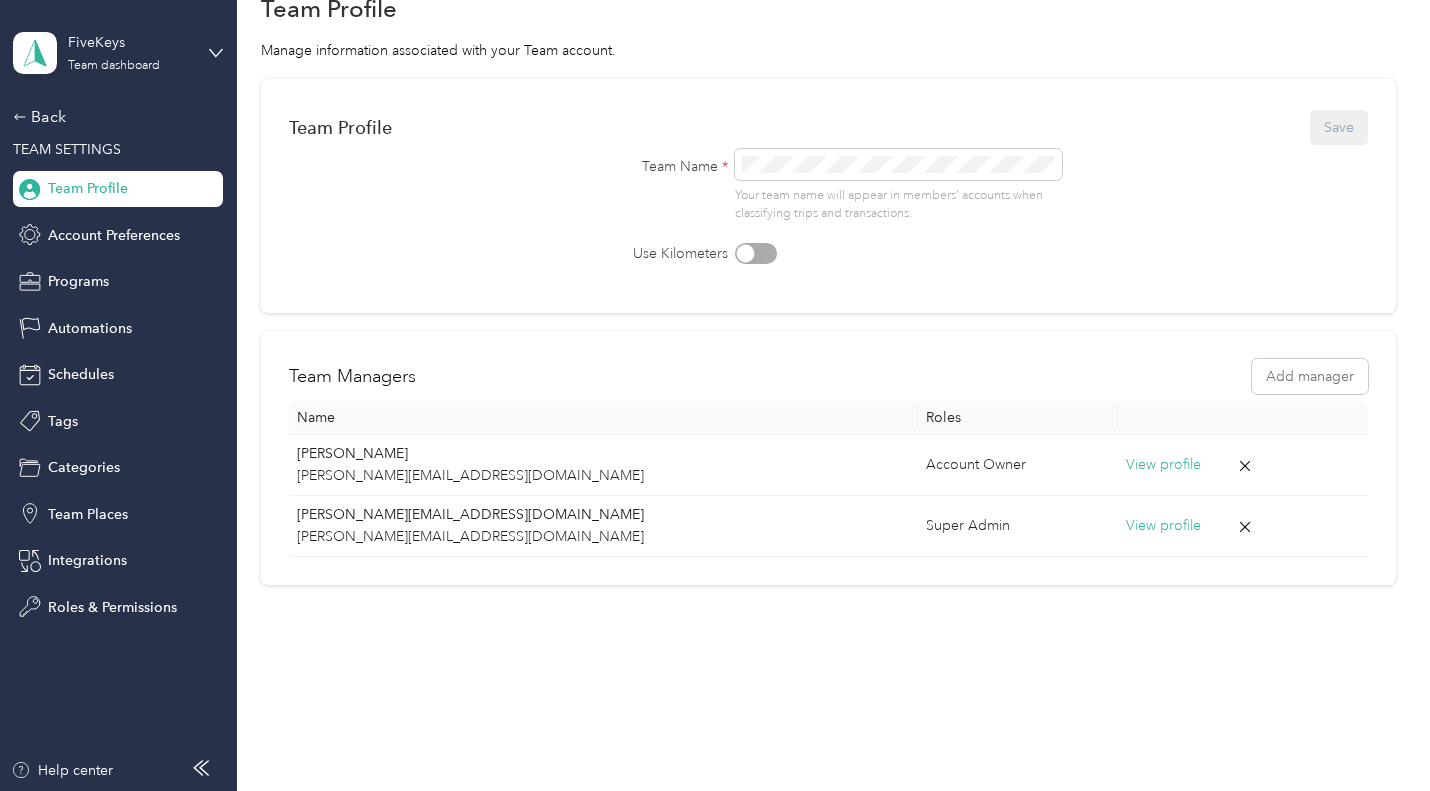 scroll, scrollTop: 85, scrollLeft: 0, axis: vertical 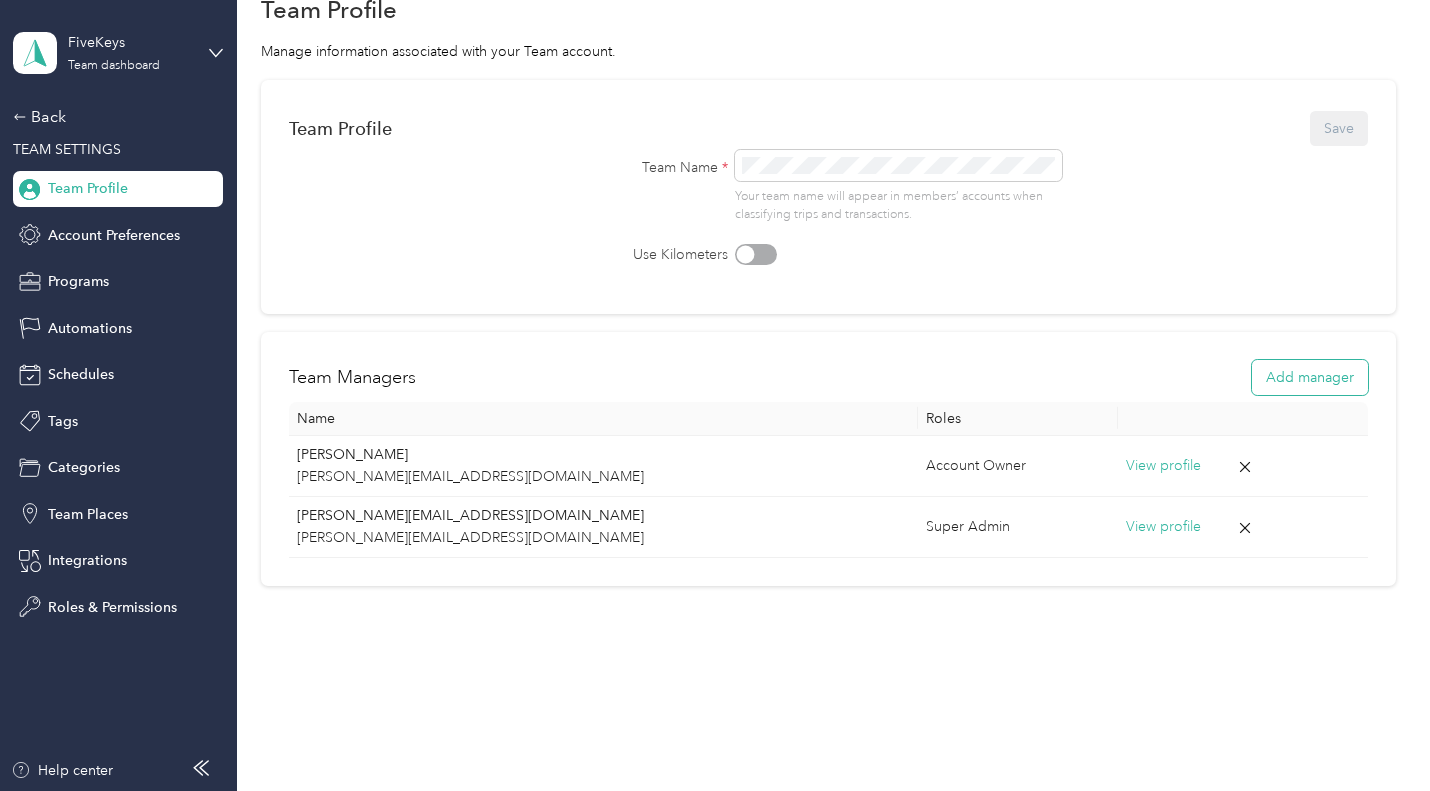 click on "Add manager" at bounding box center [1310, 377] 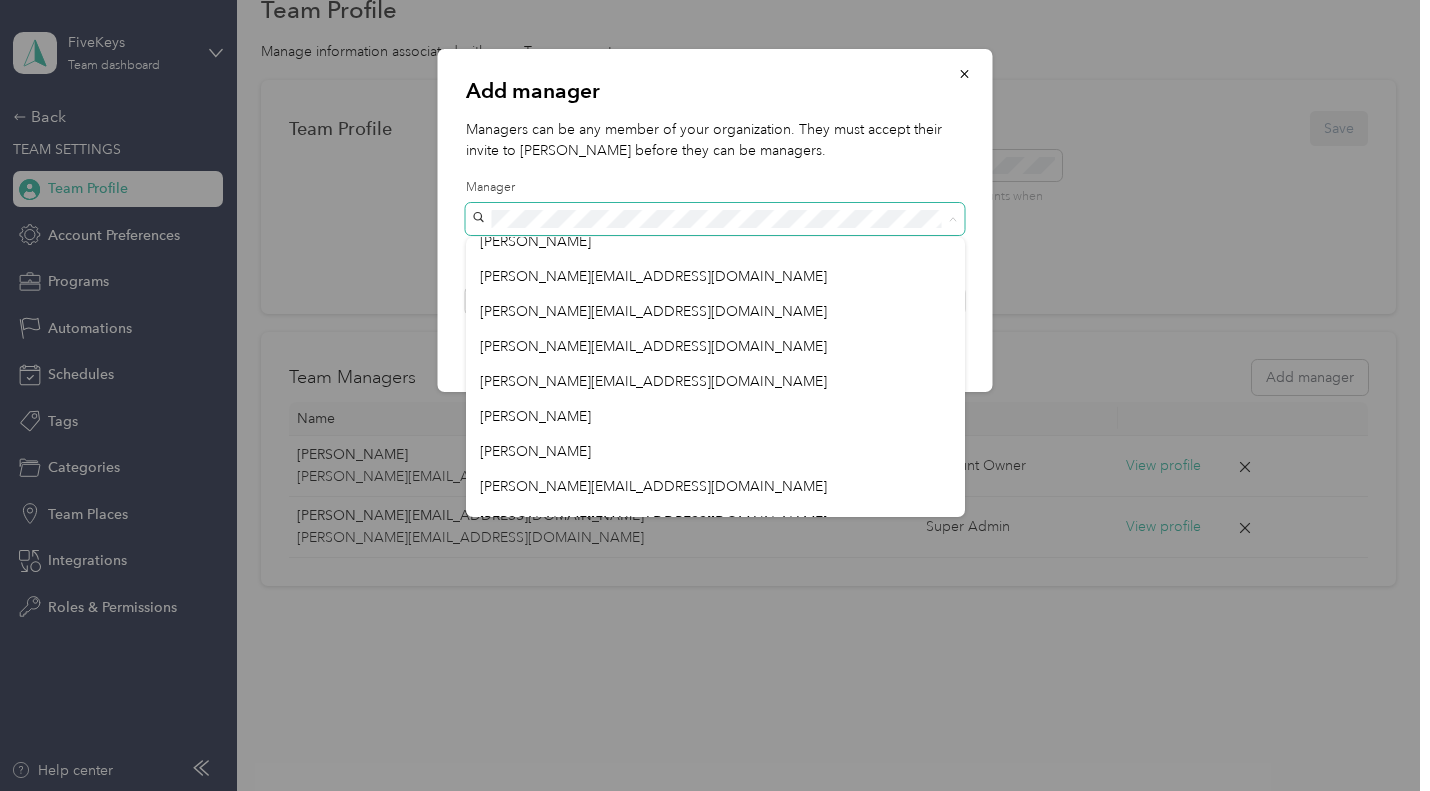 scroll, scrollTop: 210, scrollLeft: 0, axis: vertical 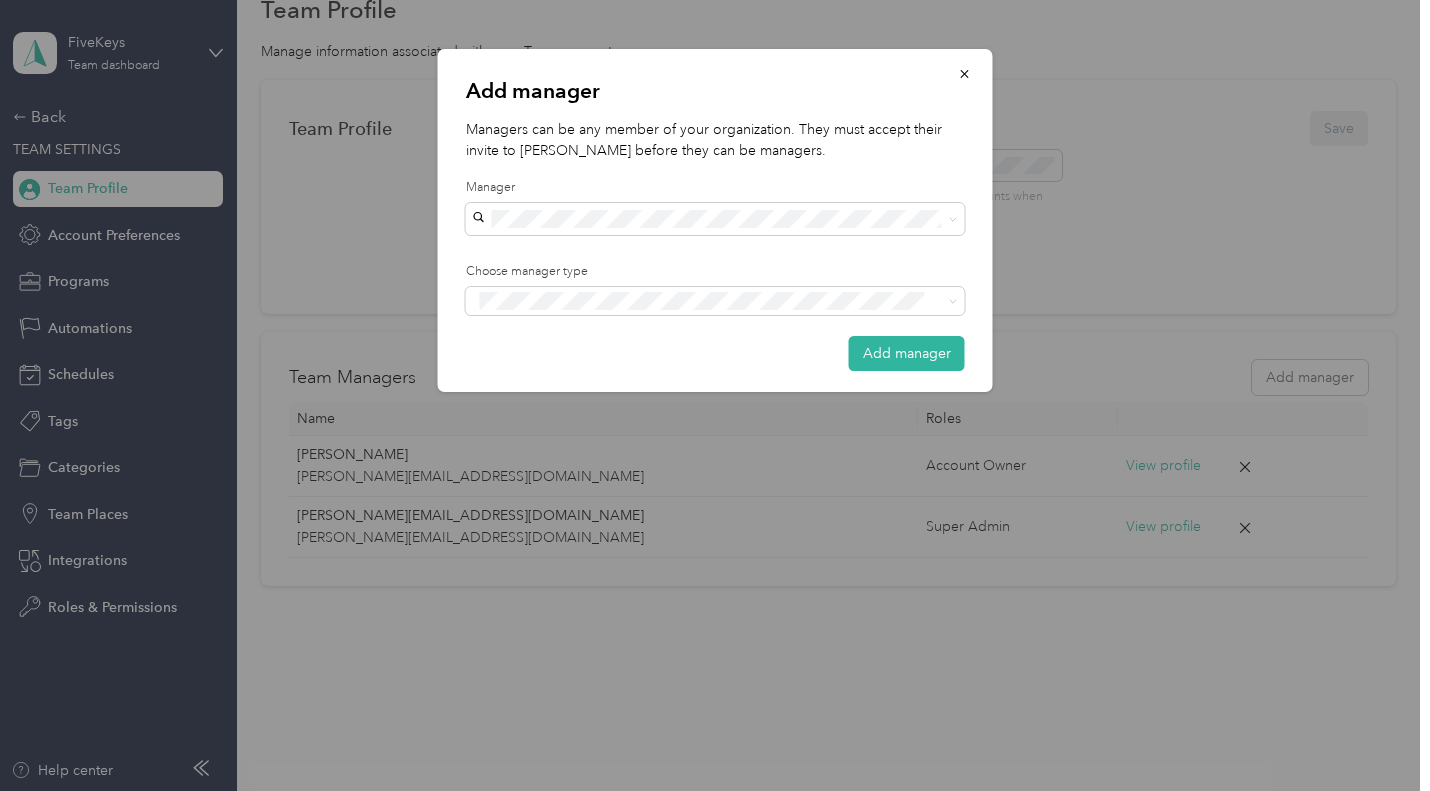 click on "[PERSON_NAME][EMAIL_ADDRESS][DOMAIN_NAME]" at bounding box center [715, 496] 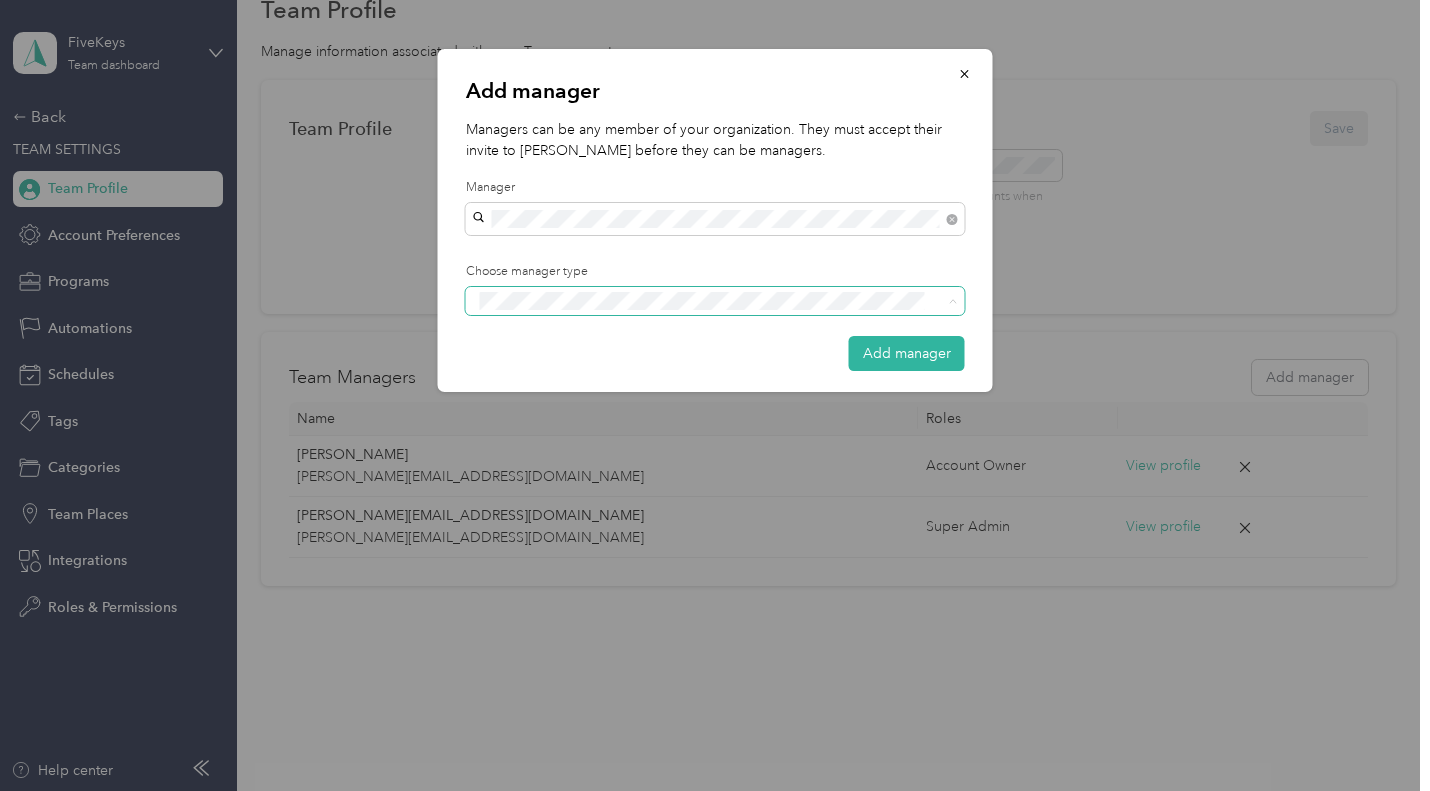 click on "Manager" at bounding box center [519, 375] 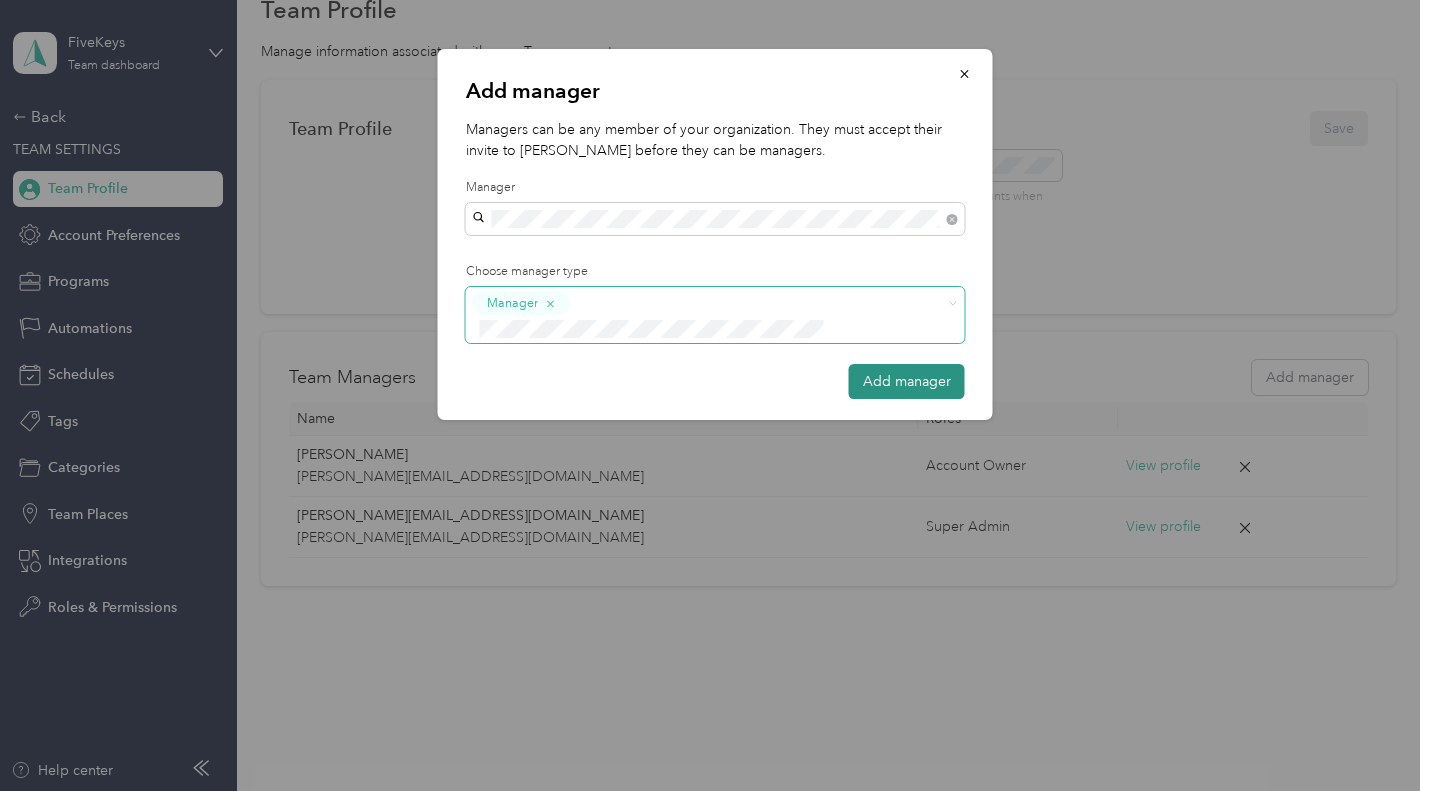 click on "Add manager" at bounding box center (907, 381) 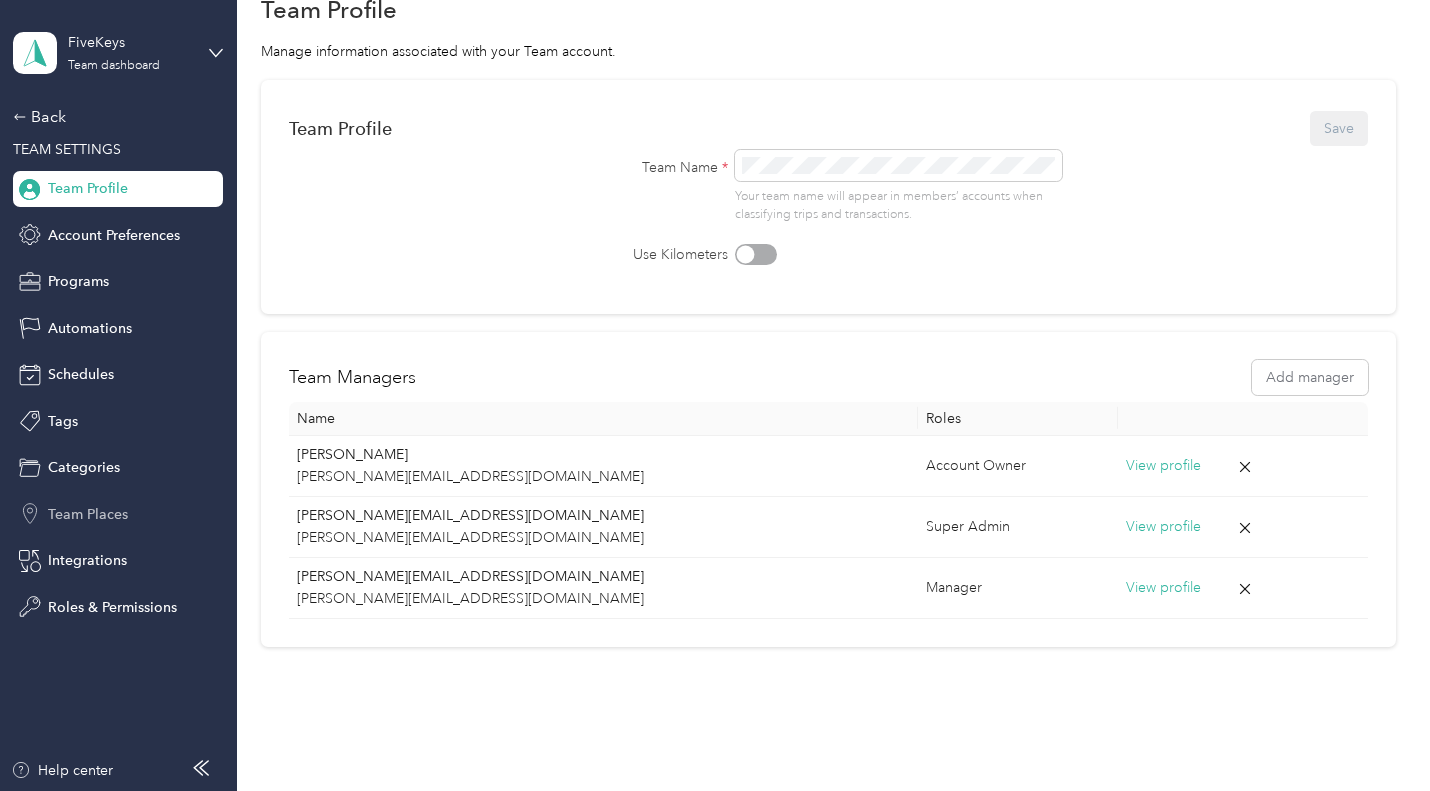 click on "Team Places" at bounding box center (88, 514) 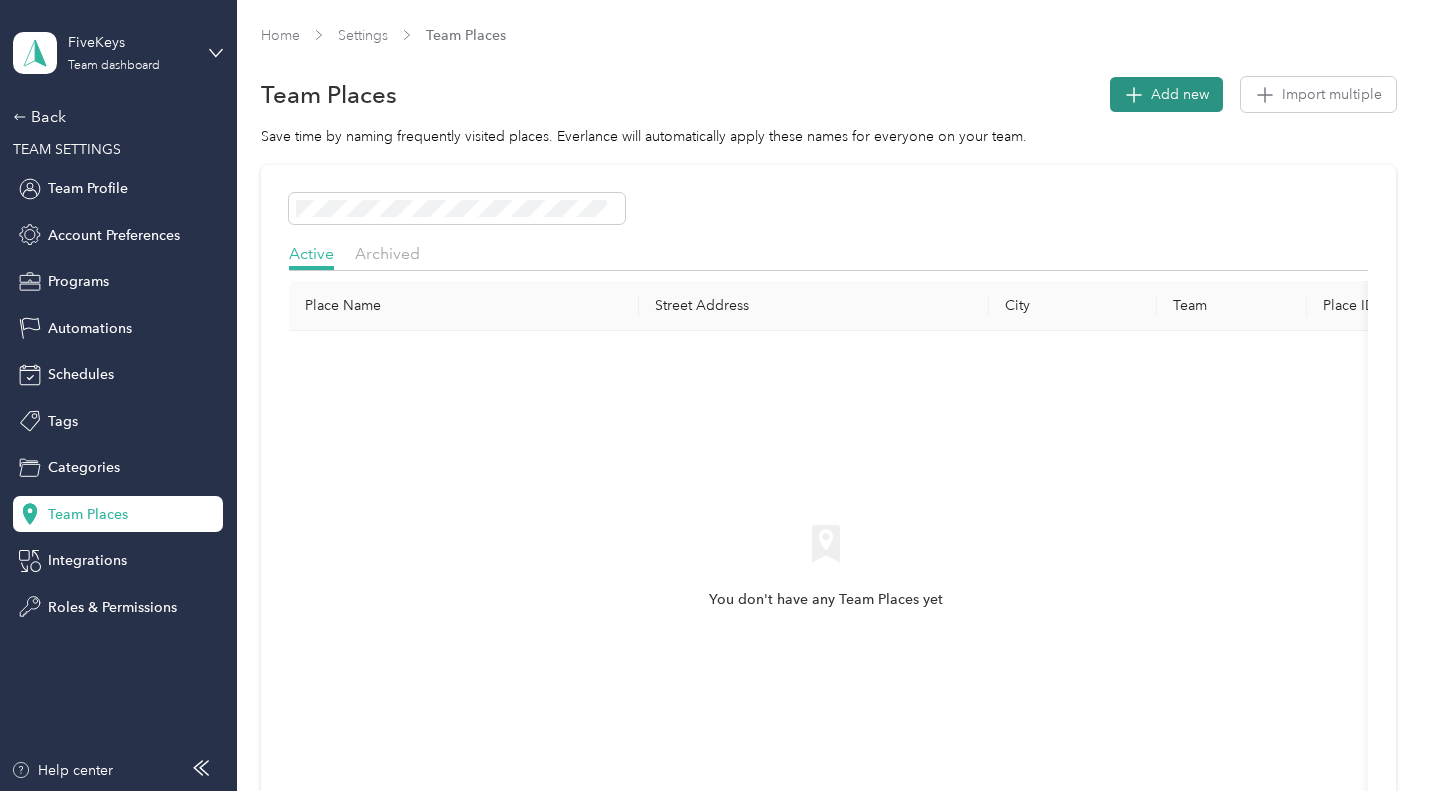 click on "Add new" at bounding box center (1180, 94) 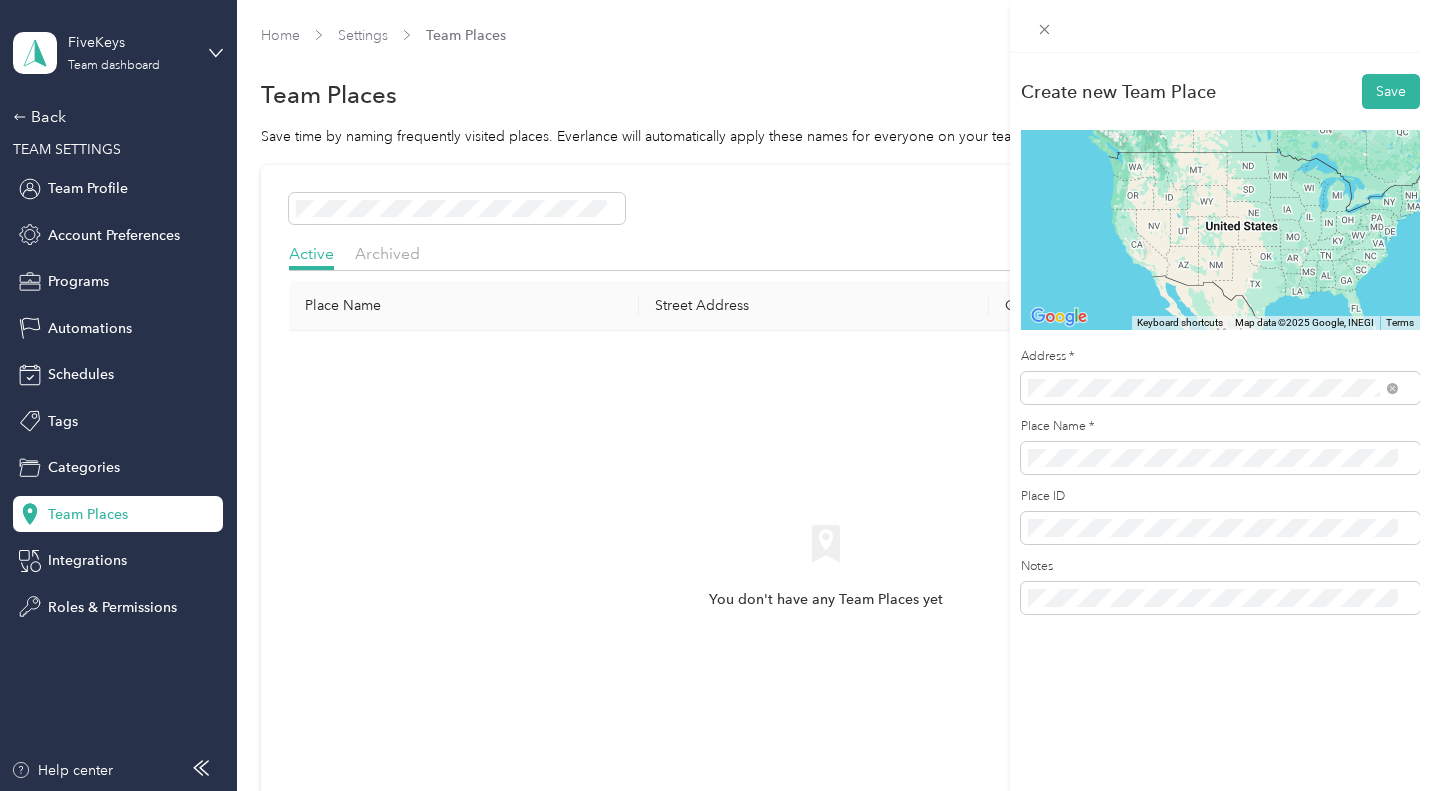 click on "[STREET_ADDRESS][US_STATE]" at bounding box center (1165, 460) 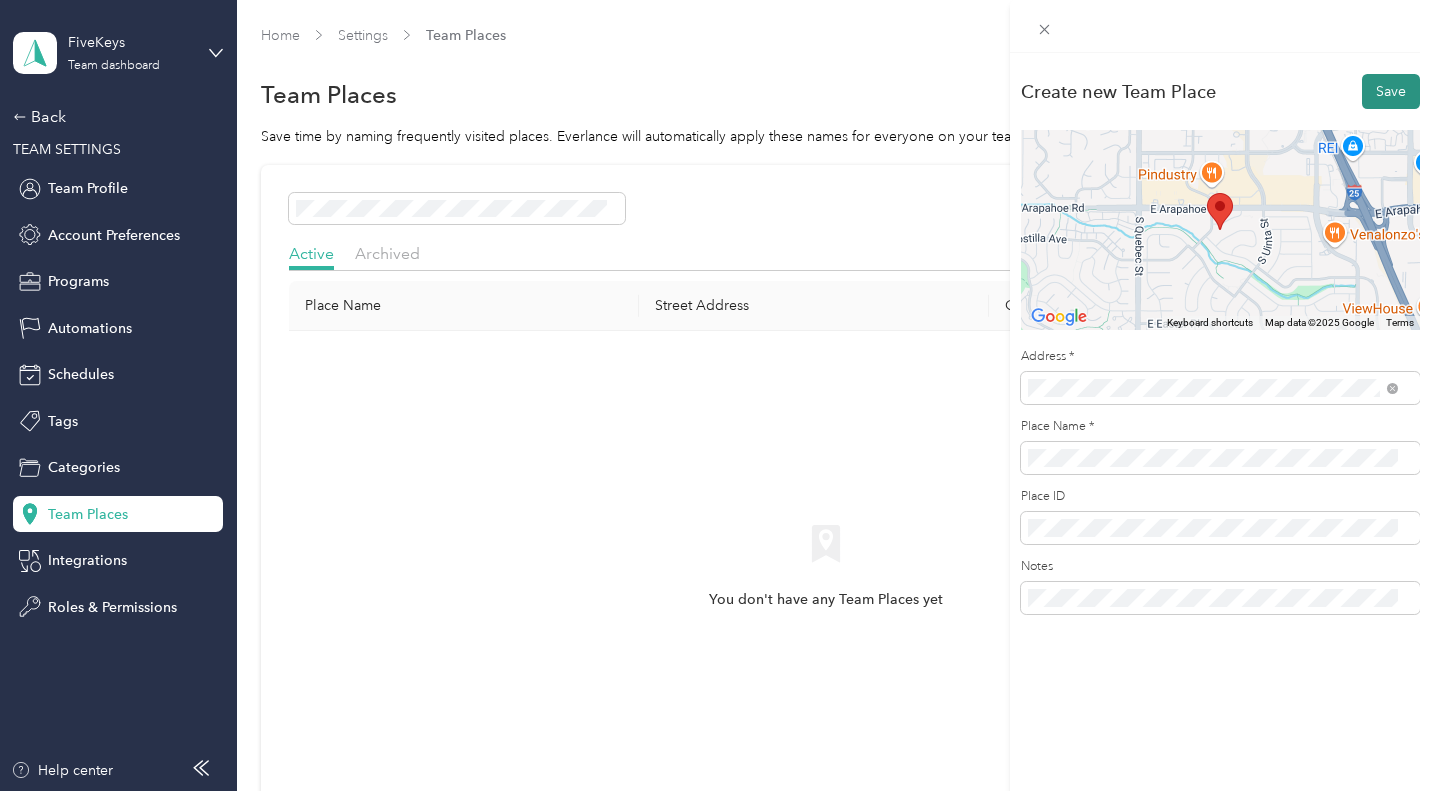 click on "Save" at bounding box center [1391, 91] 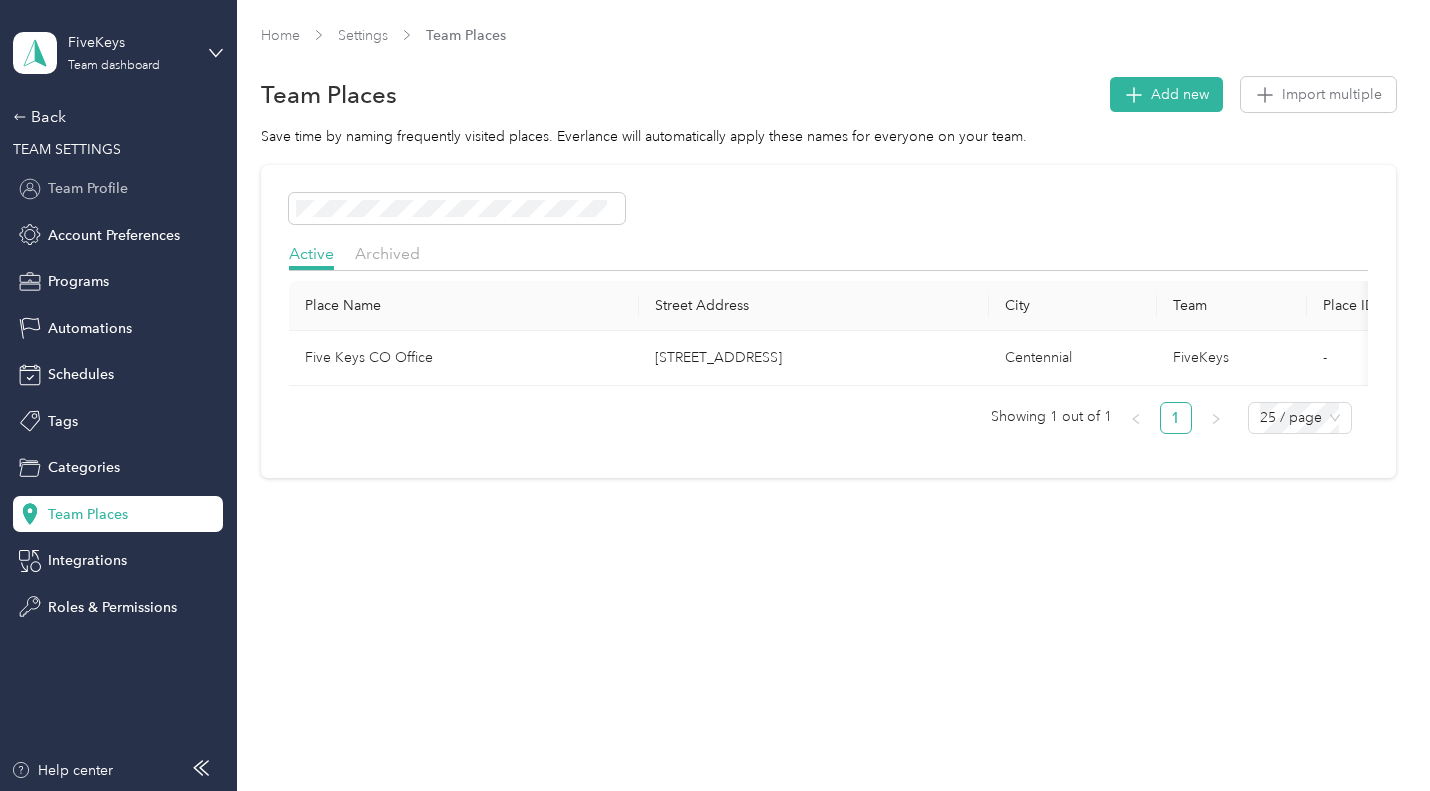 click on "Team Profile" at bounding box center [88, 188] 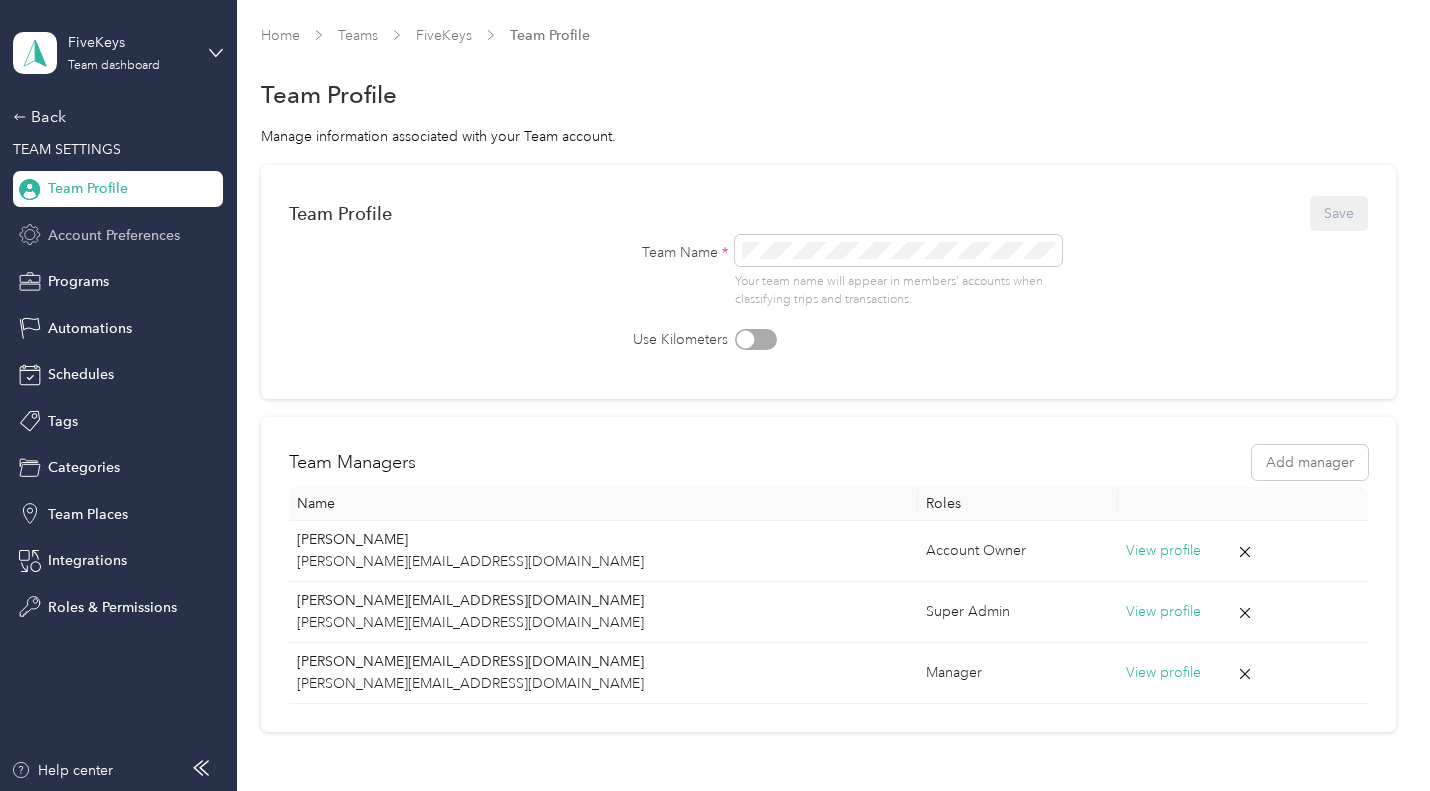 click on "Account Preferences" at bounding box center (114, 235) 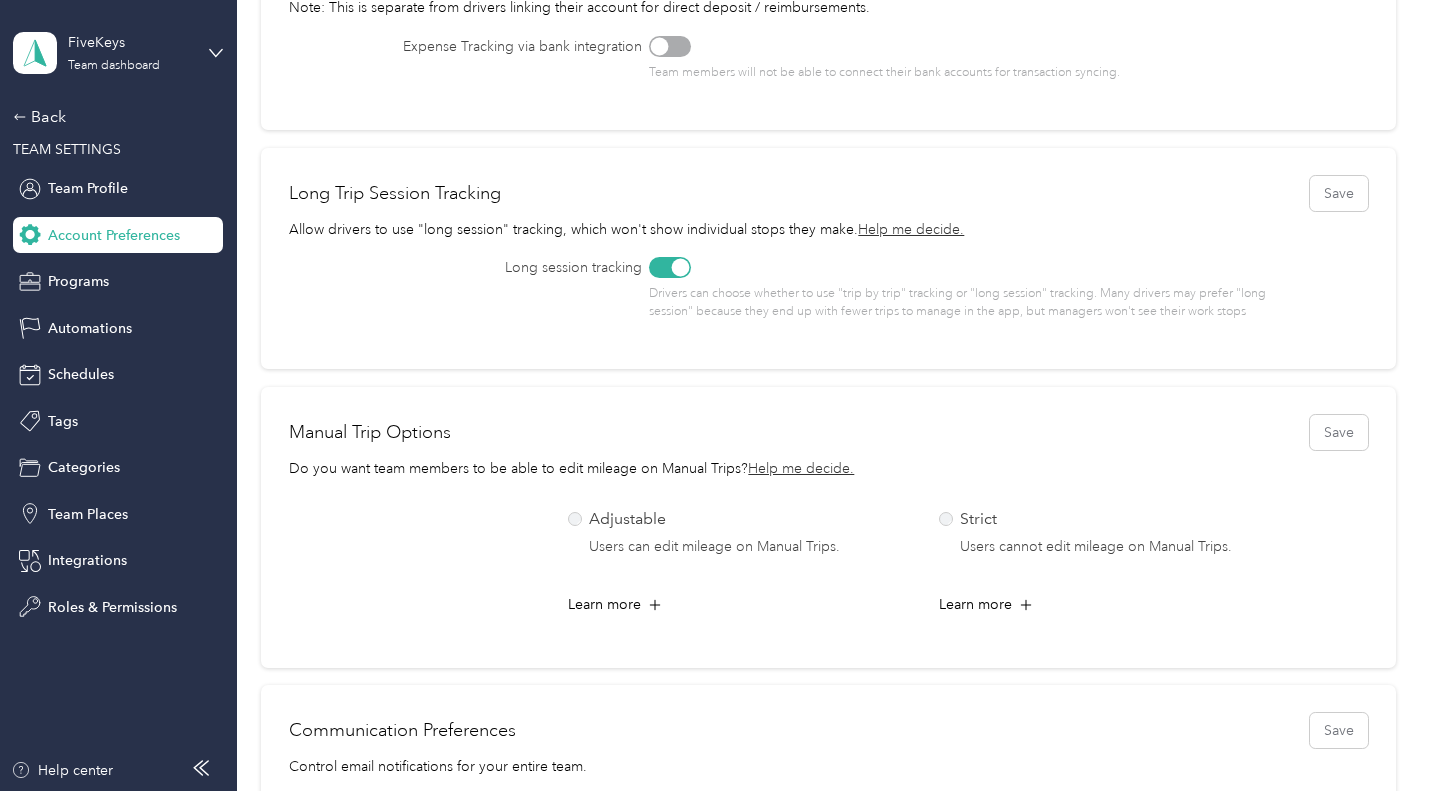 scroll, scrollTop: 512, scrollLeft: 0, axis: vertical 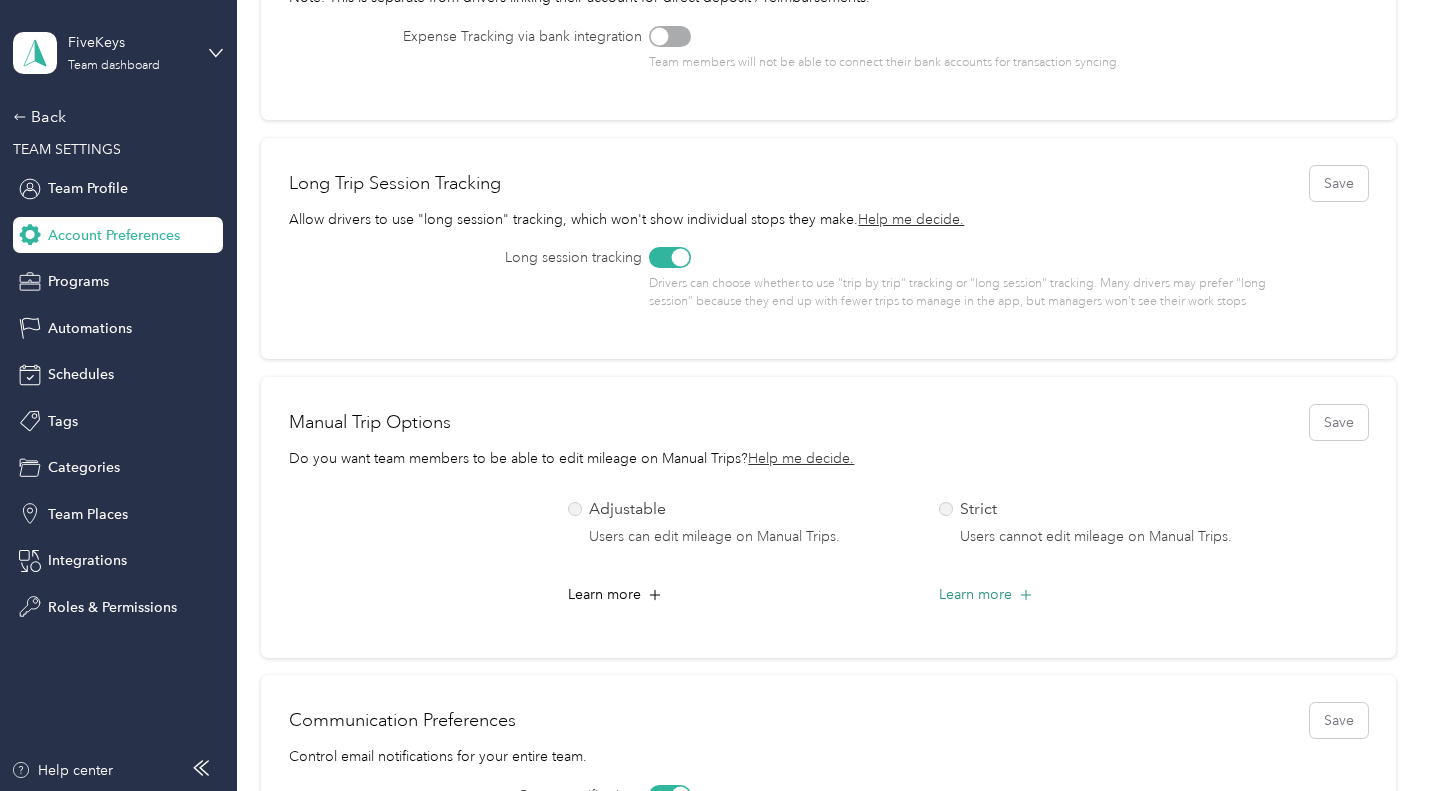 click on "Learn more" at bounding box center [975, 594] 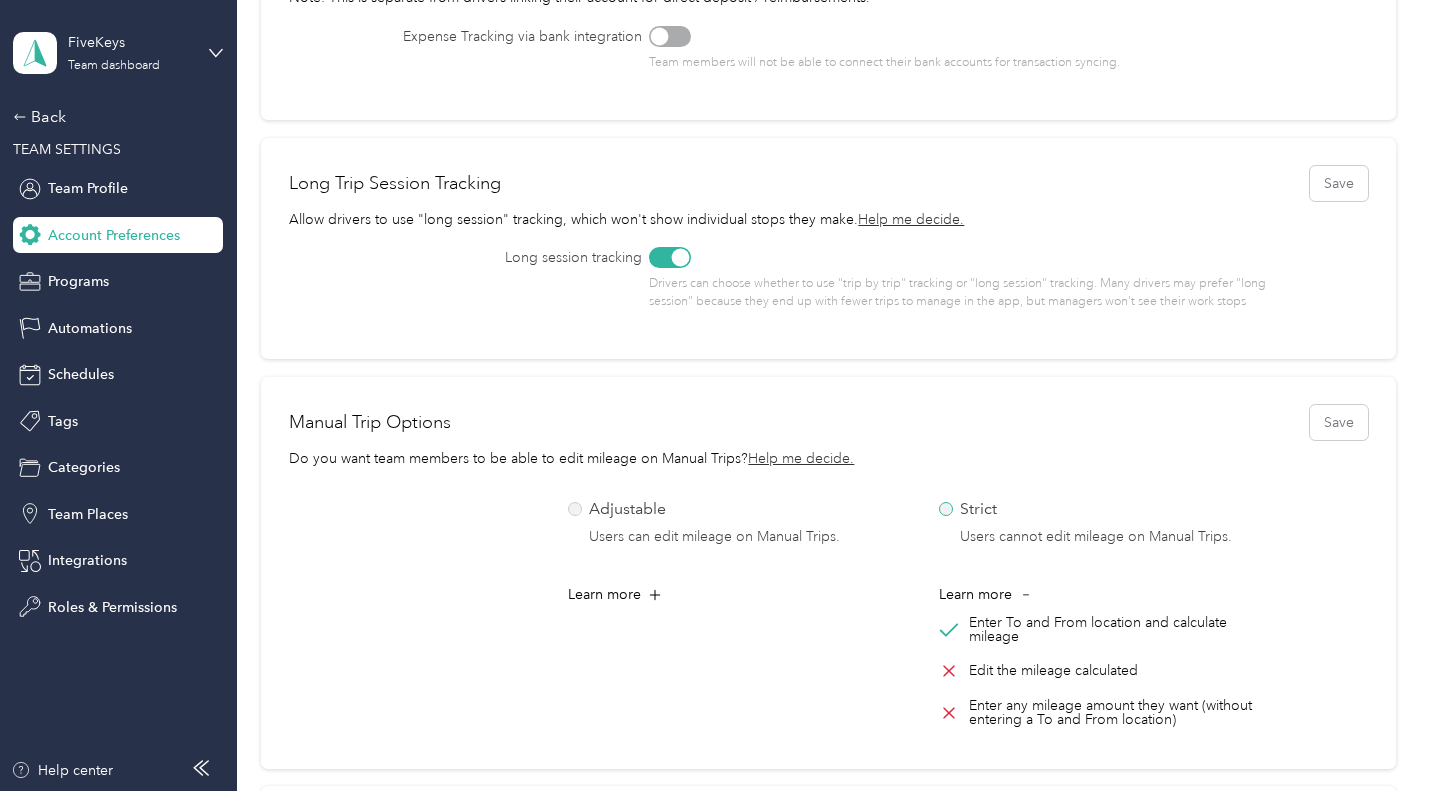 click on "Strict Users cannot edit mileage on Manual Trips." at bounding box center [1107, 523] 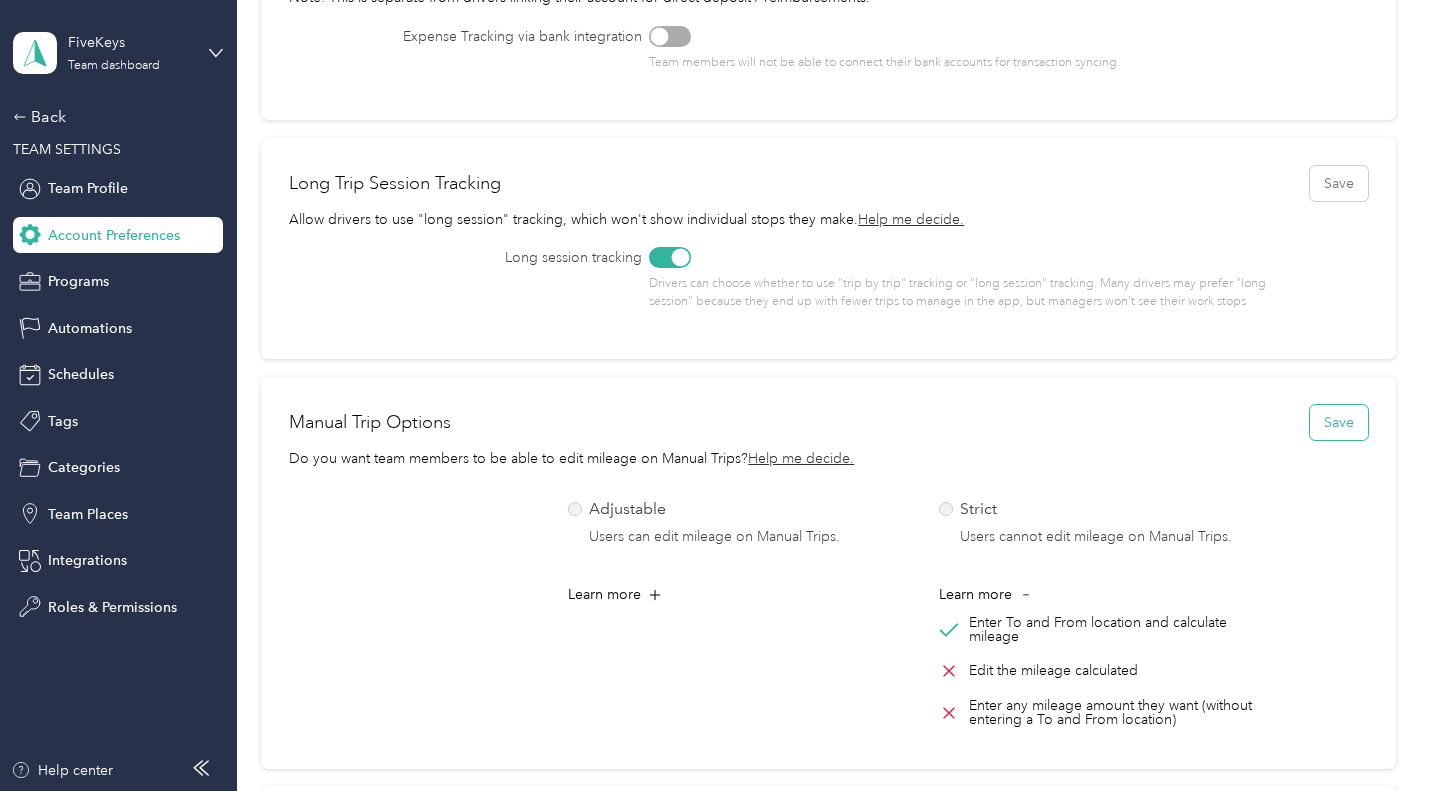 click on "Save" at bounding box center [1339, 422] 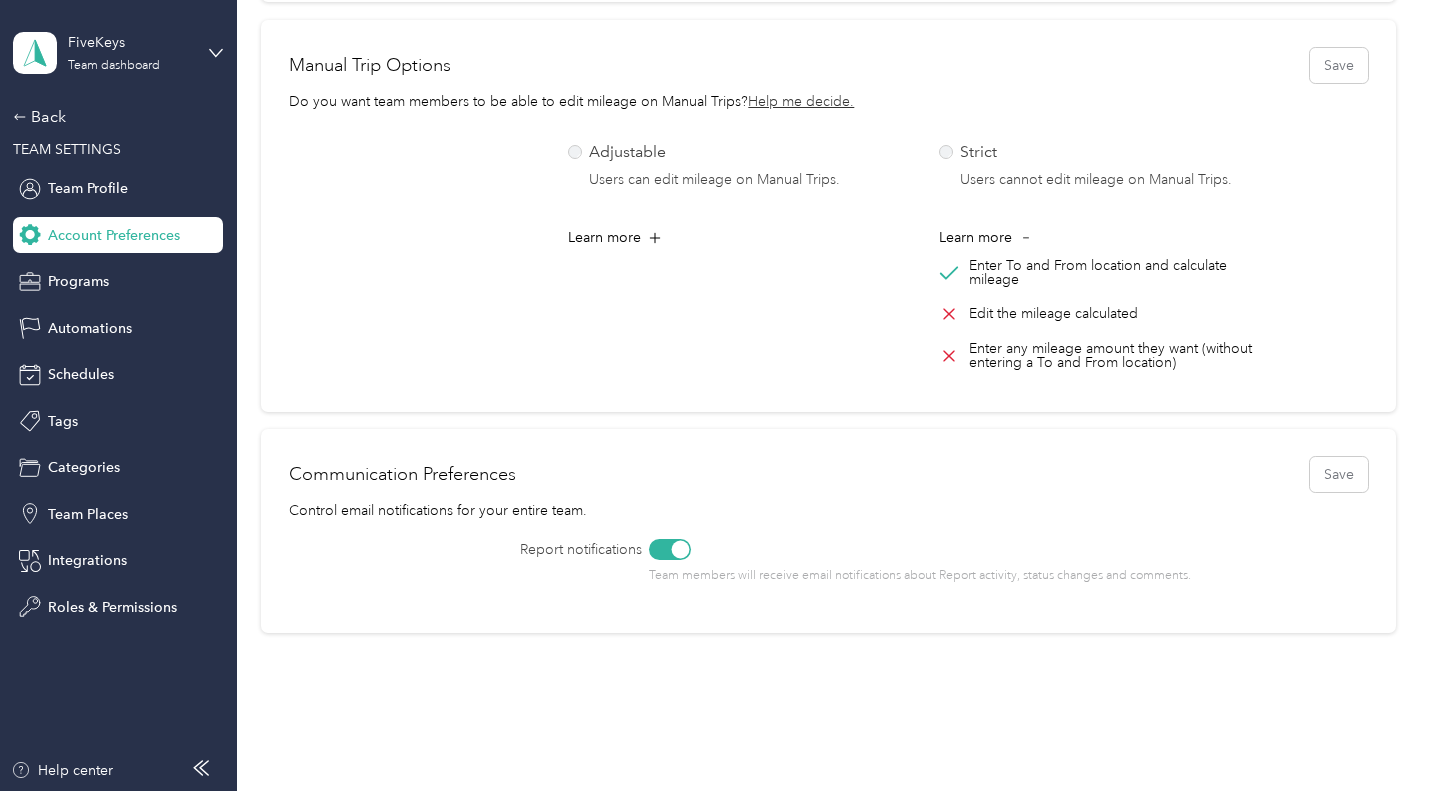 scroll, scrollTop: 887, scrollLeft: 0, axis: vertical 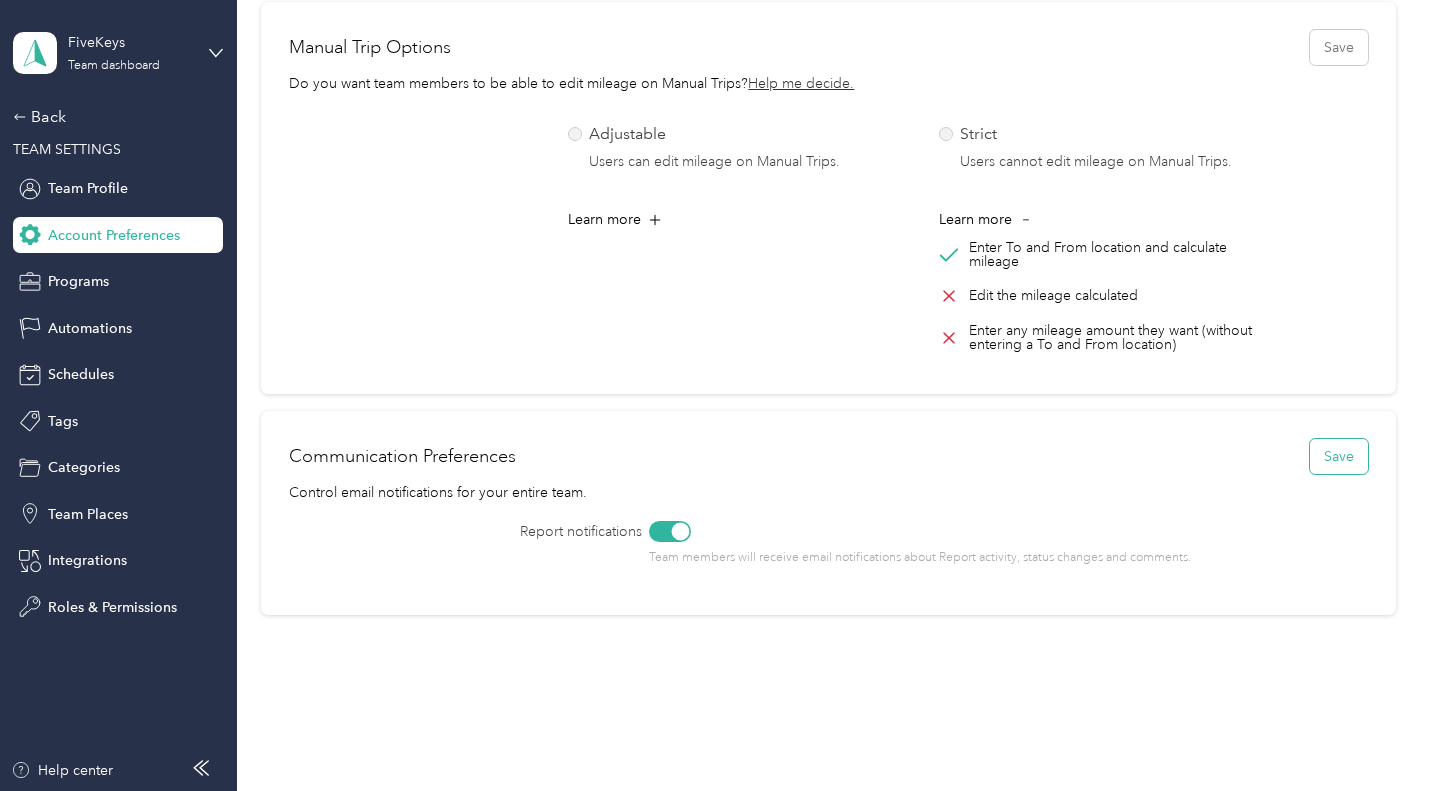 click on "Save" at bounding box center (1339, 456) 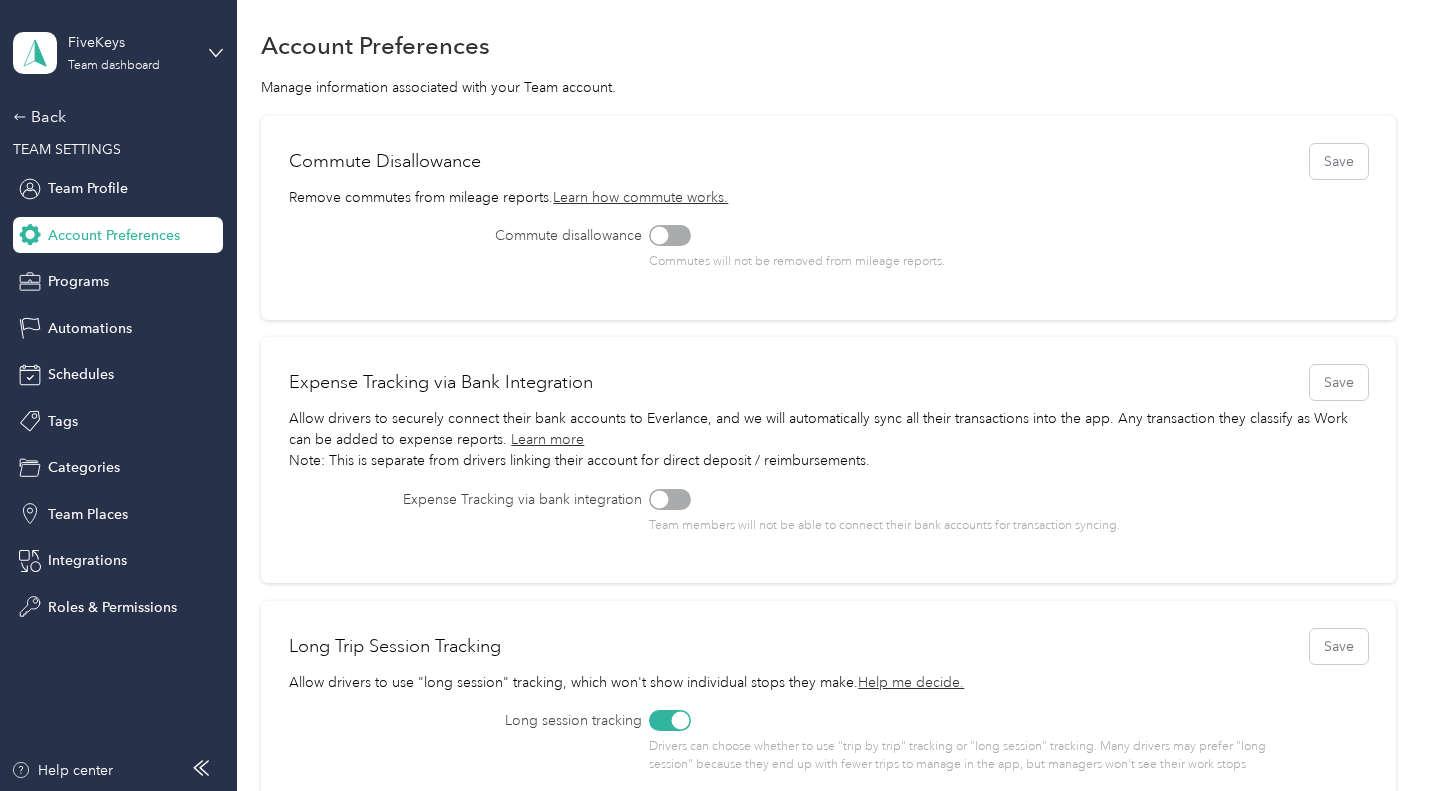 scroll, scrollTop: 0, scrollLeft: 0, axis: both 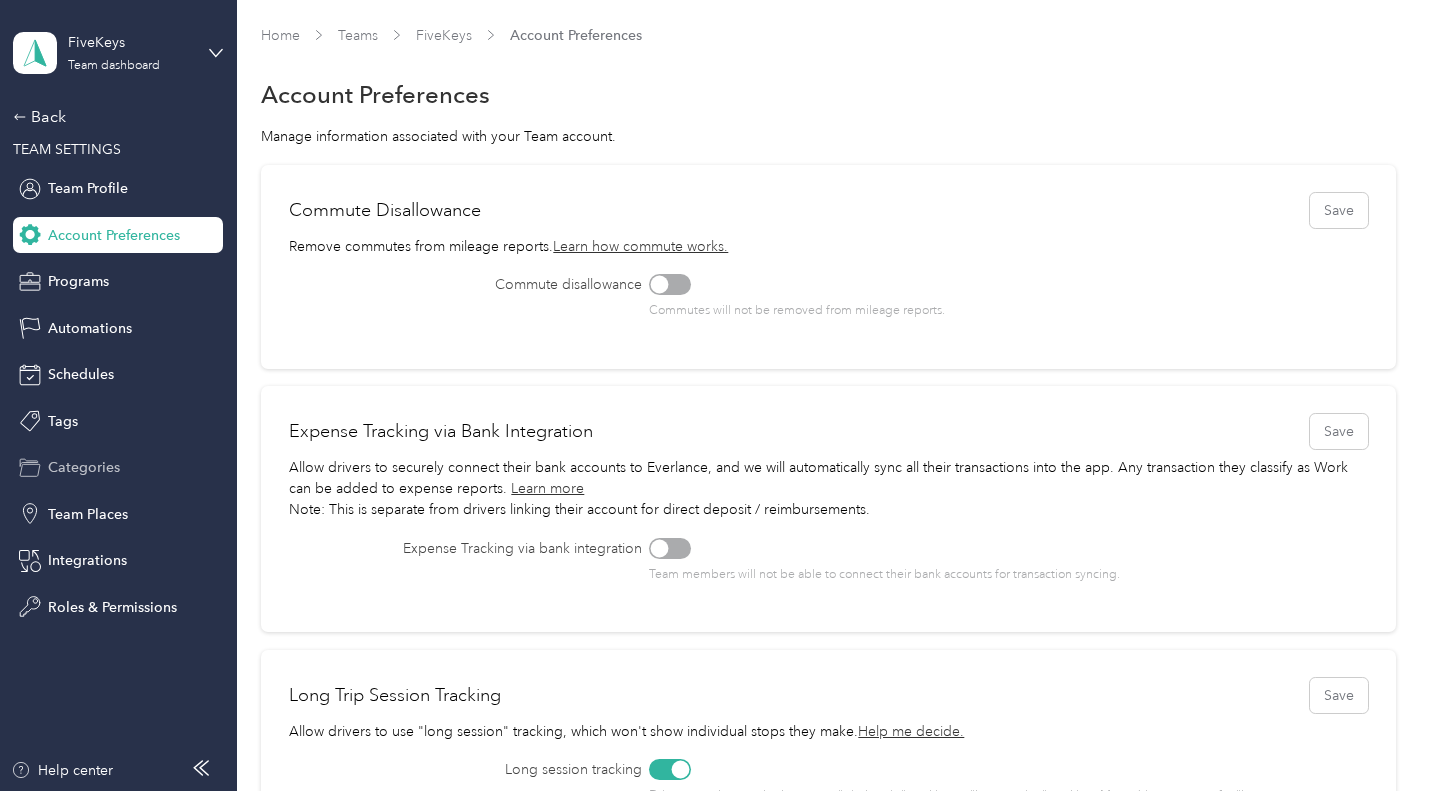 click on "Categories" at bounding box center (84, 467) 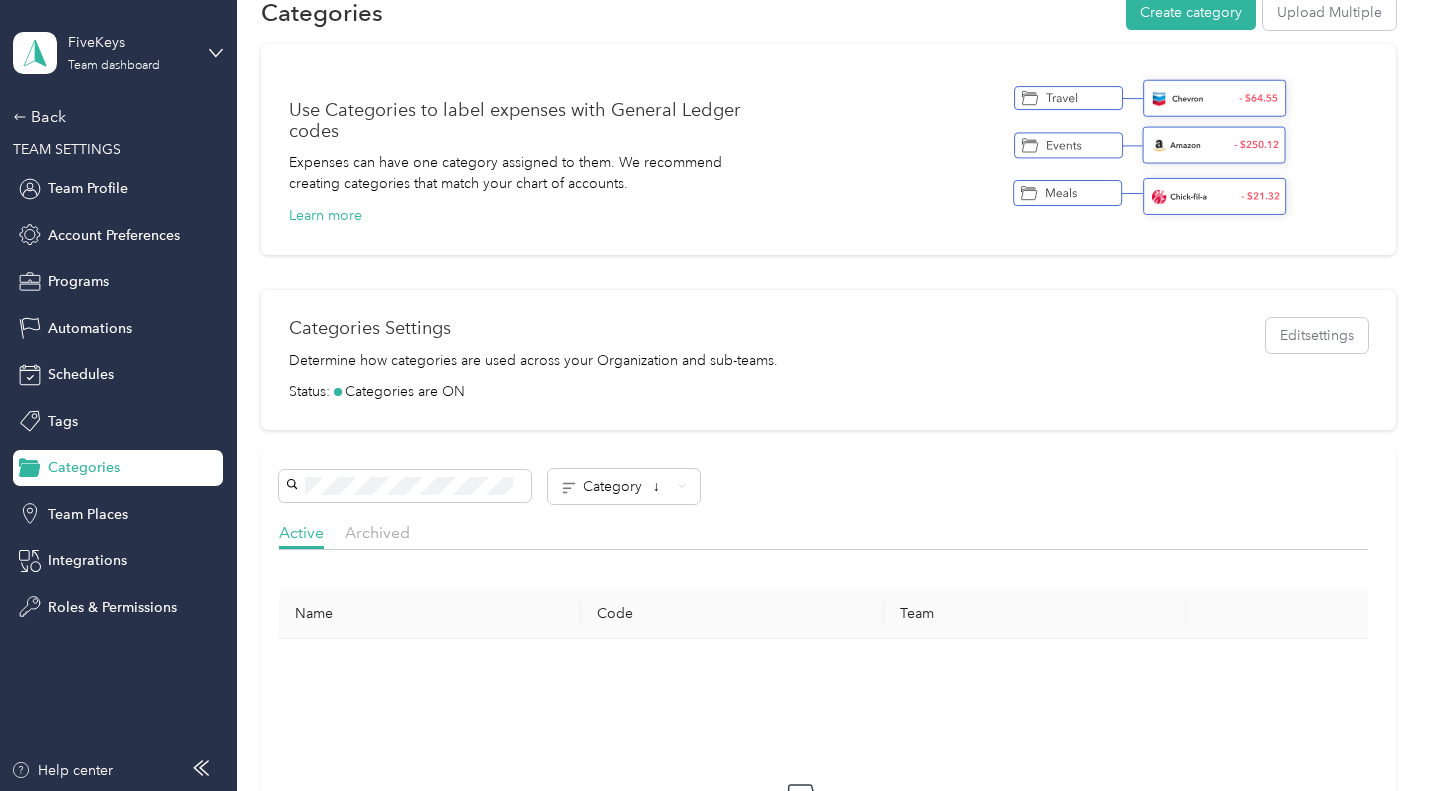 scroll, scrollTop: 0, scrollLeft: 0, axis: both 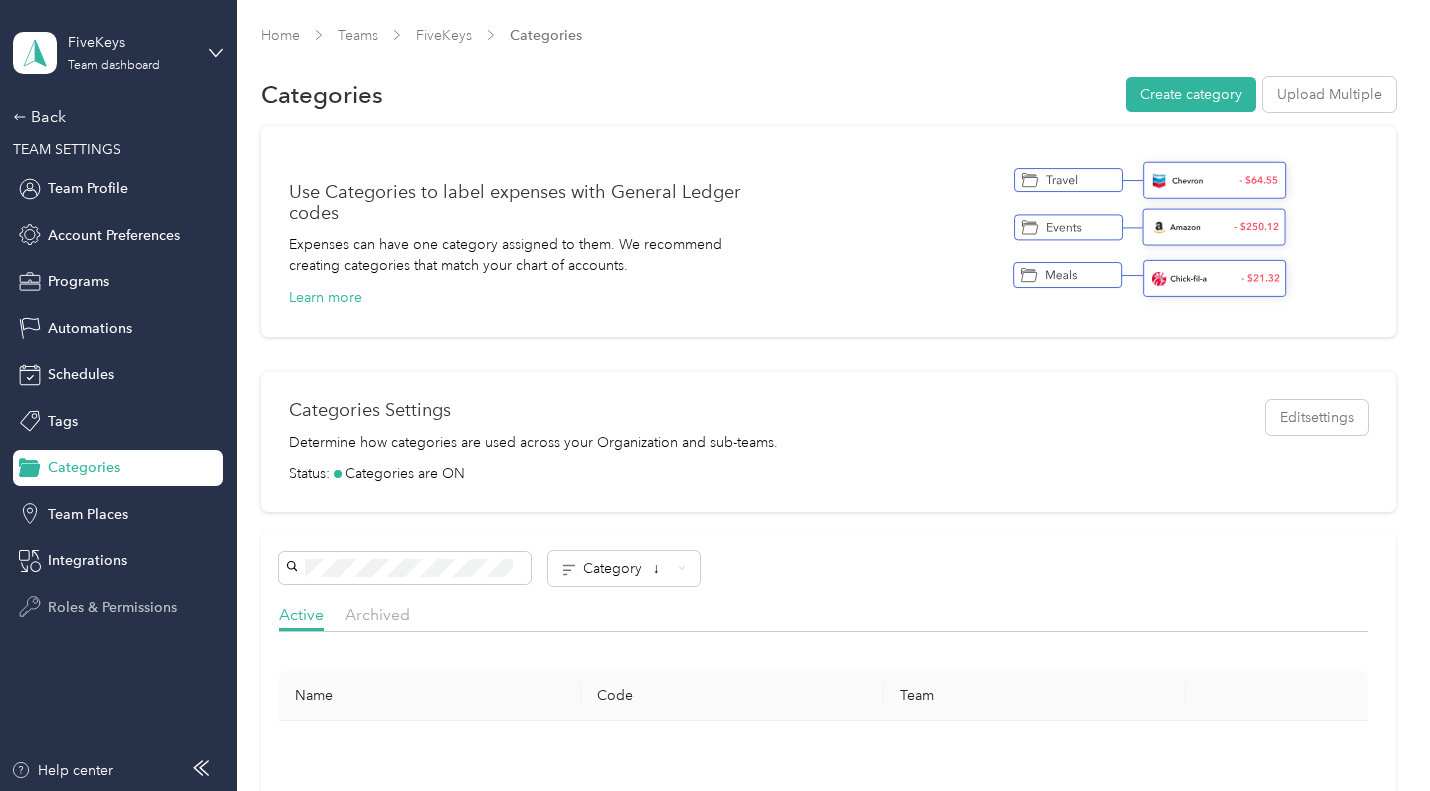 click on "Roles & Permissions" at bounding box center (112, 607) 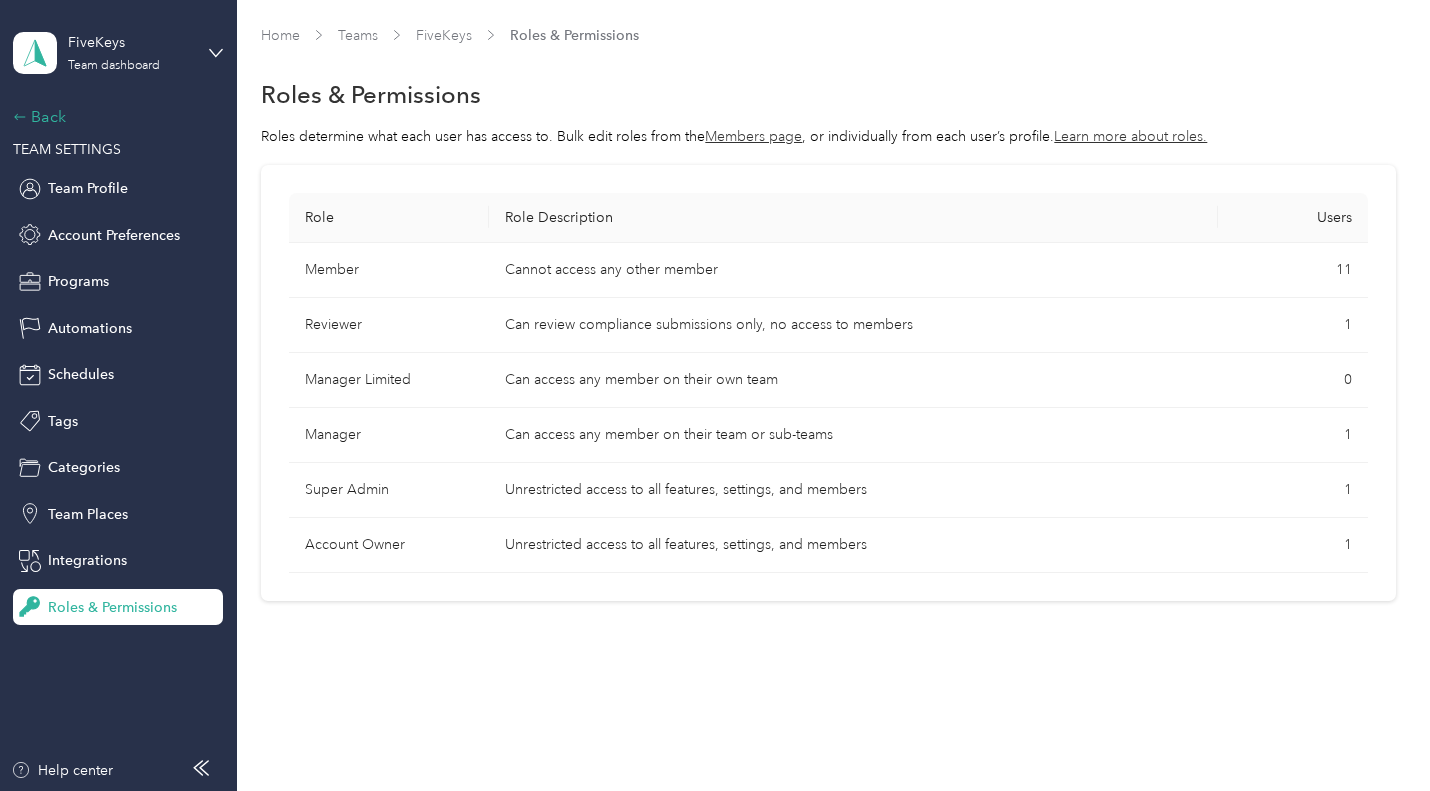 click 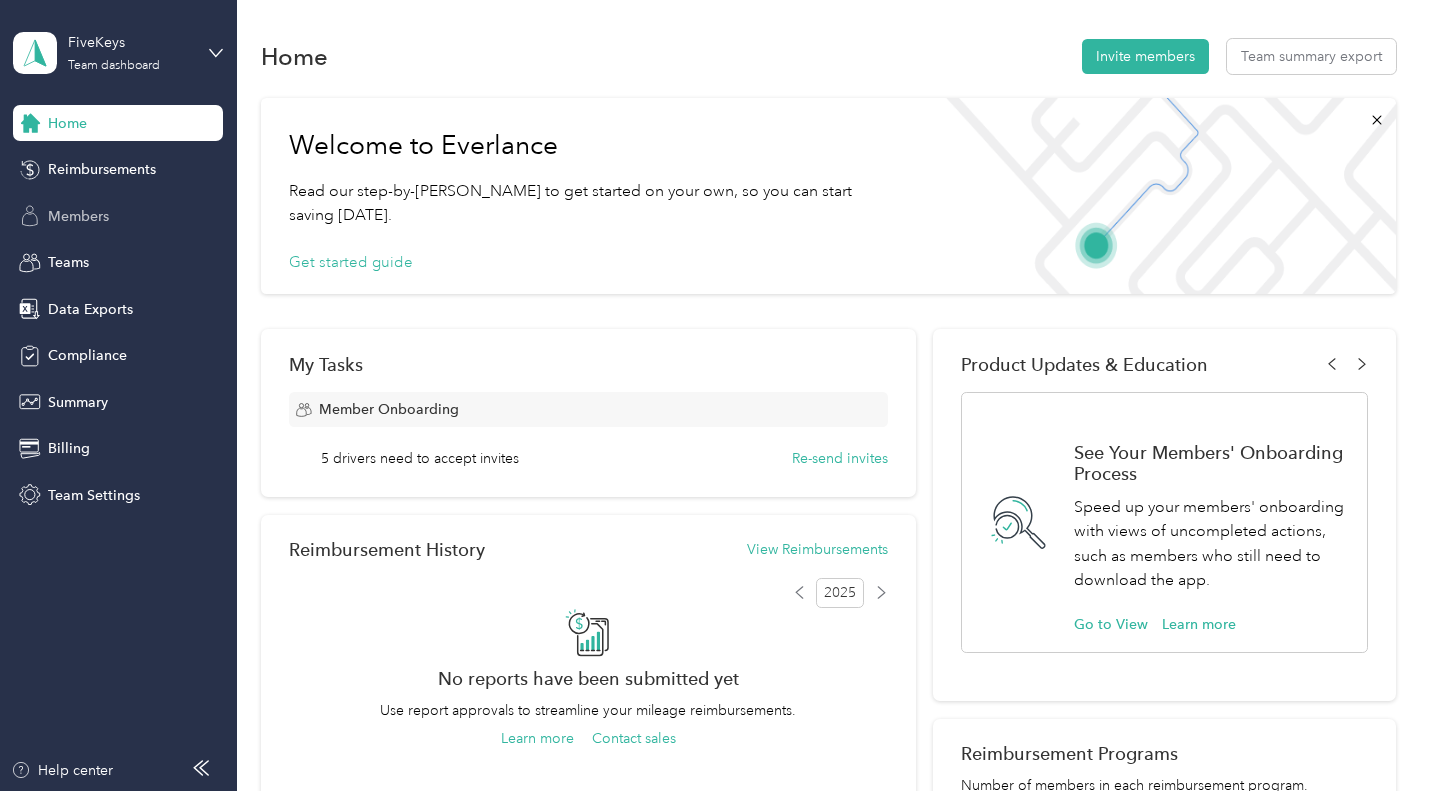 click on "Members" at bounding box center (78, 216) 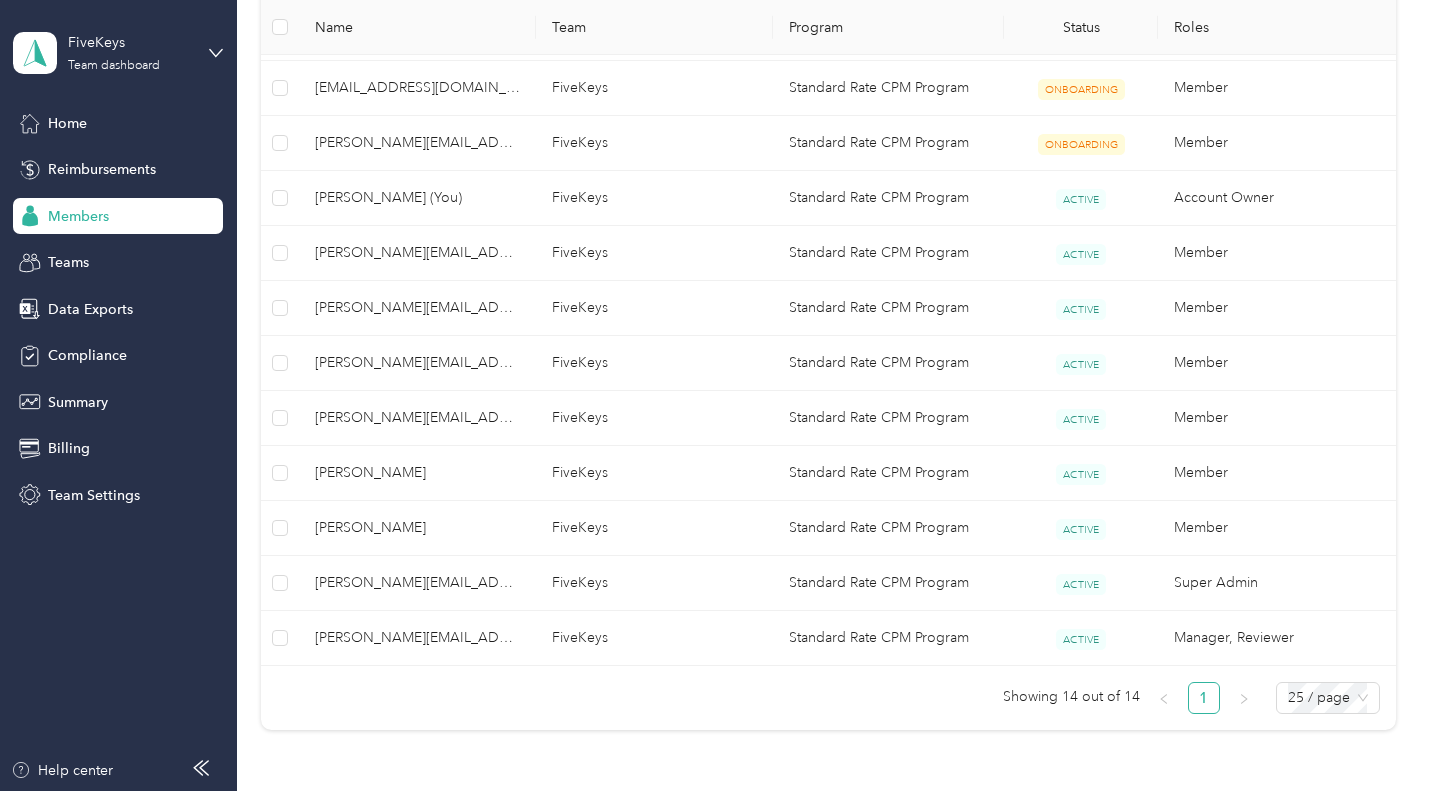 scroll, scrollTop: 702, scrollLeft: 0, axis: vertical 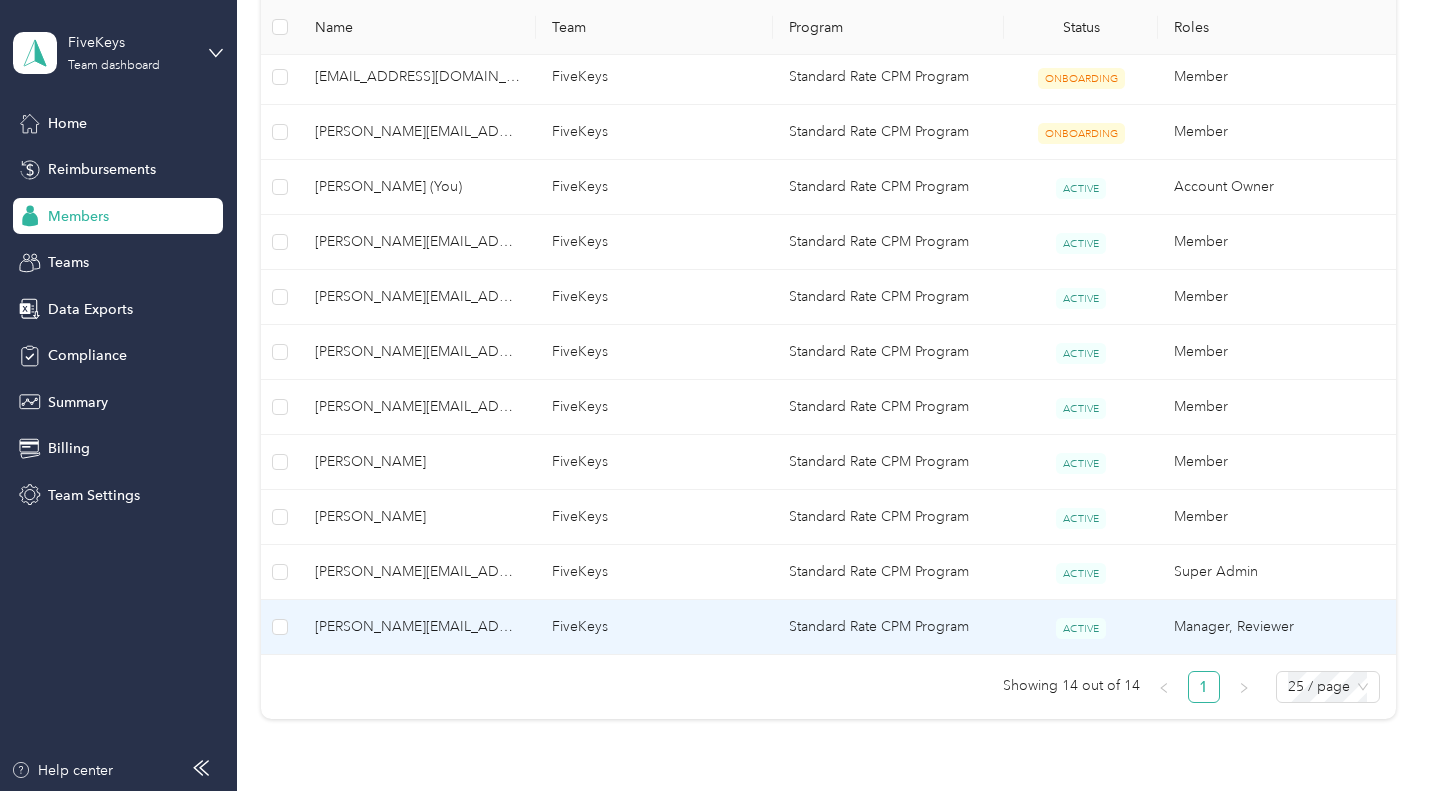 click on "Manager, Reviewer" at bounding box center [1276, 627] 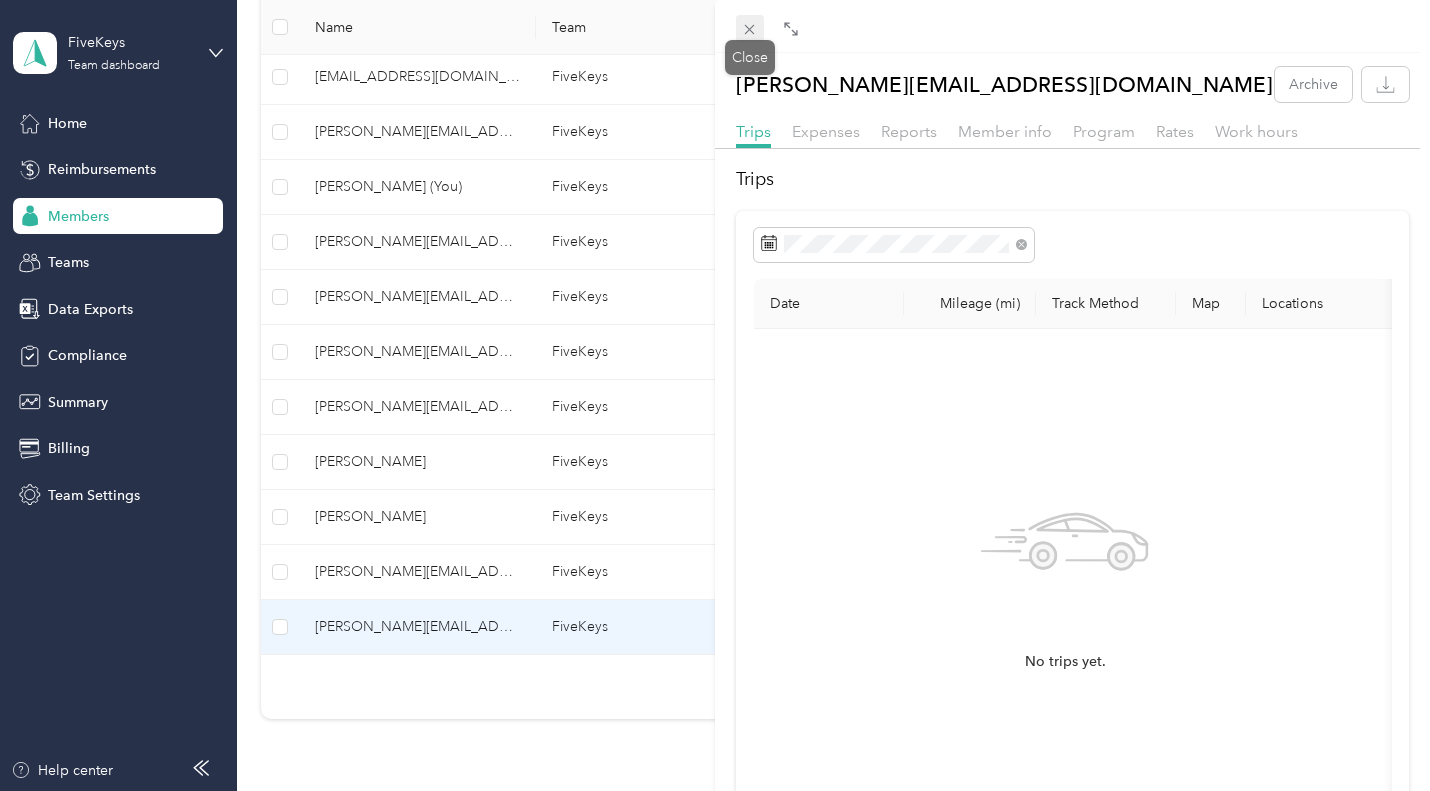 click 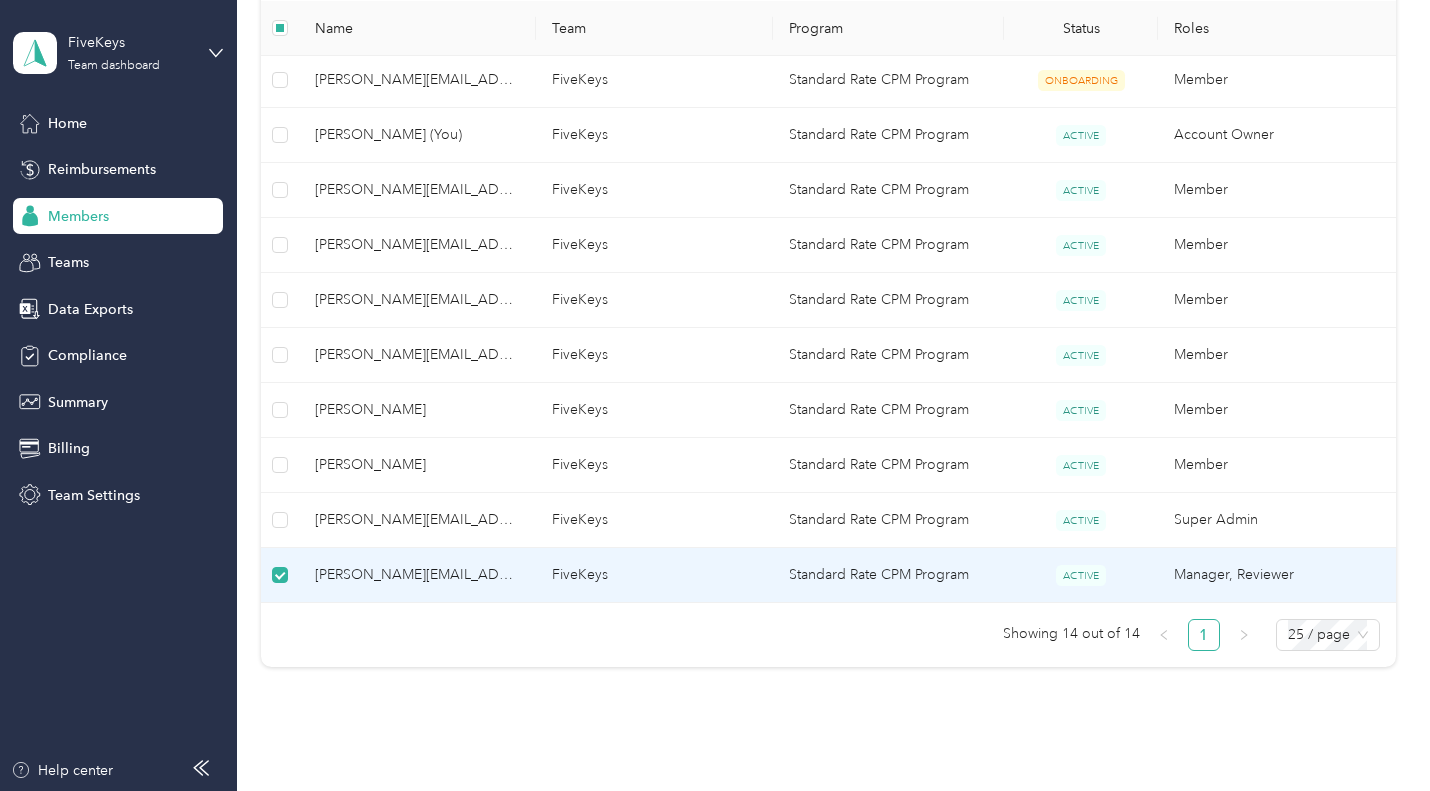 scroll, scrollTop: 649, scrollLeft: 0, axis: vertical 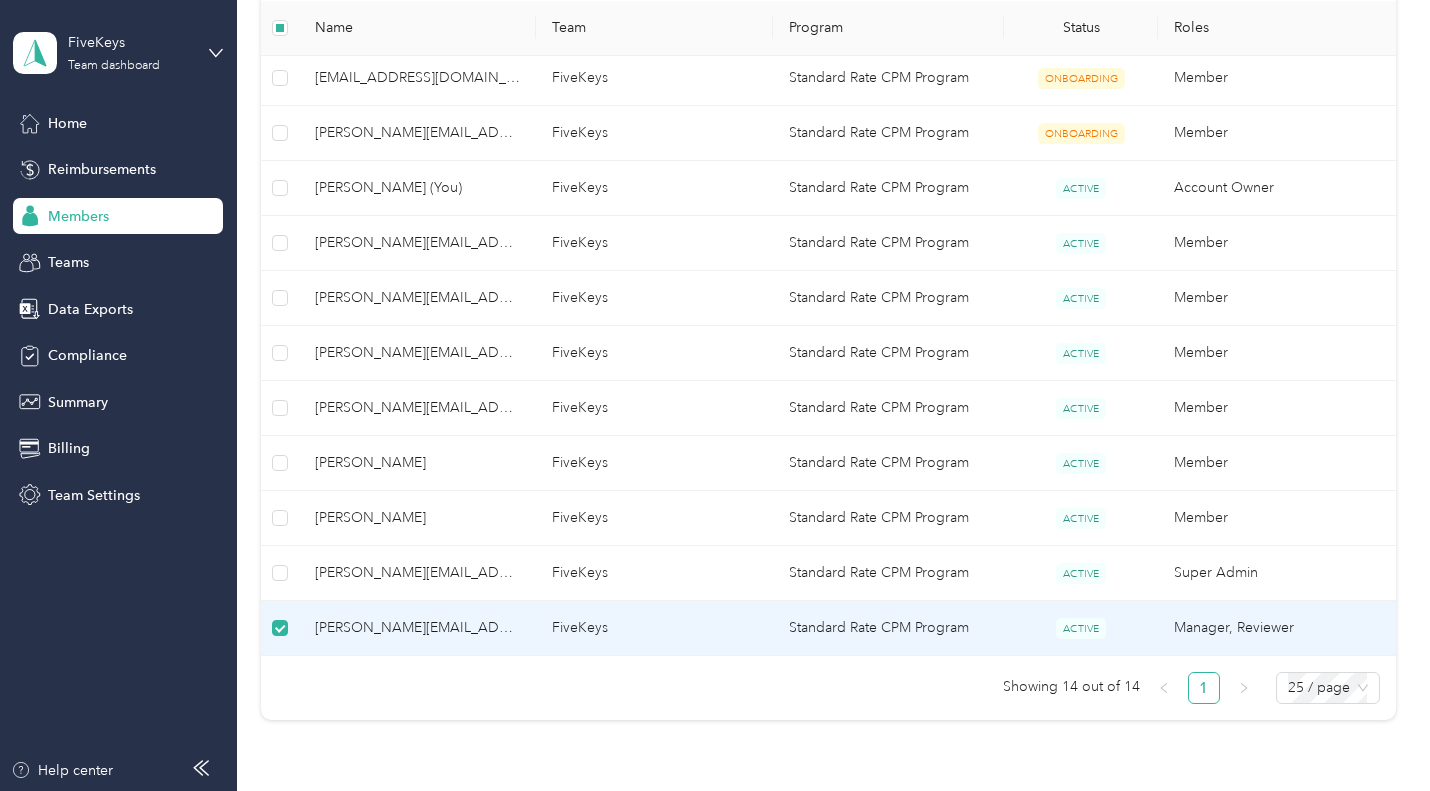 click on "[PERSON_NAME][EMAIL_ADDRESS][DOMAIN_NAME]" at bounding box center (417, 628) 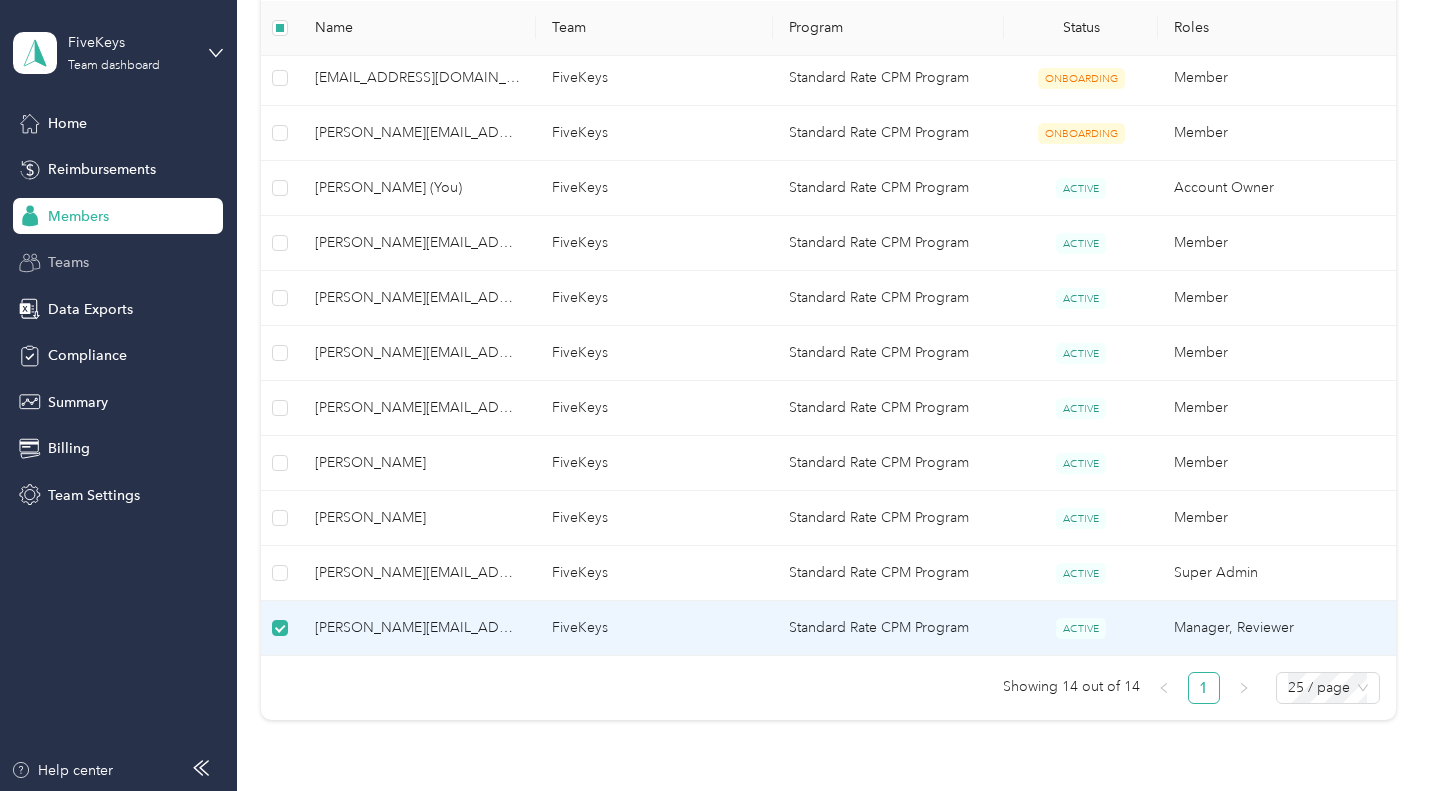 click on "Teams" at bounding box center [68, 262] 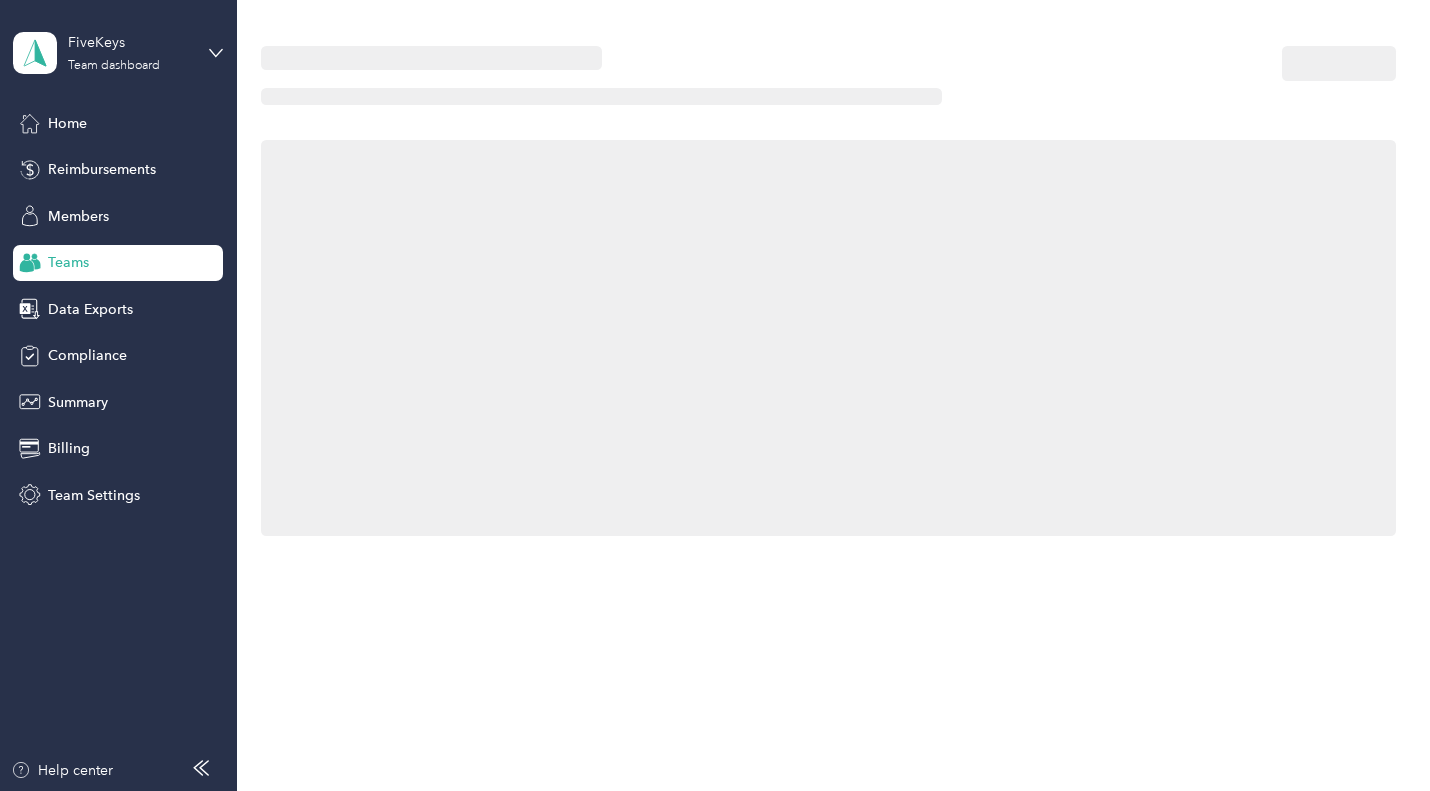 scroll, scrollTop: 0, scrollLeft: 0, axis: both 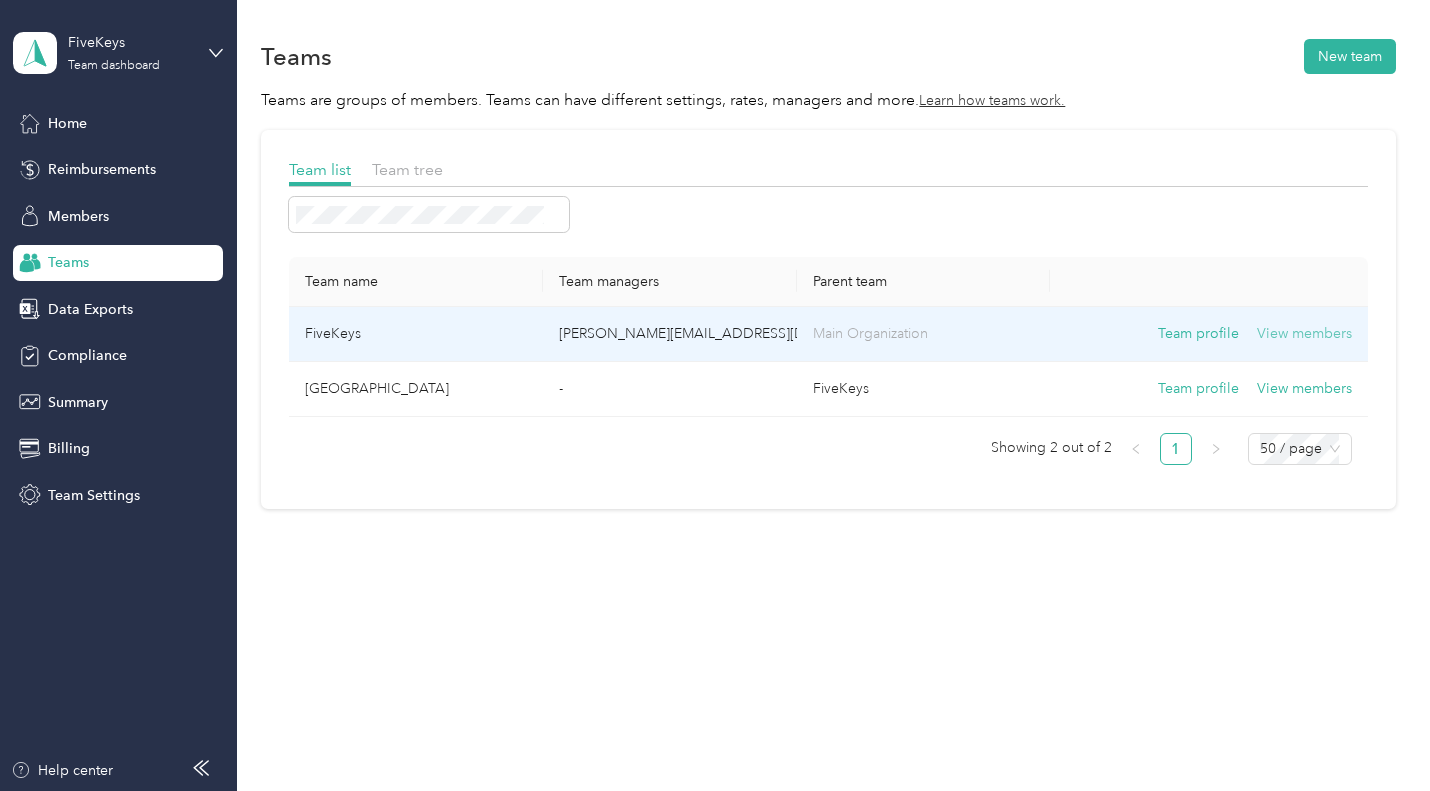 click on "View members" at bounding box center [1304, 334] 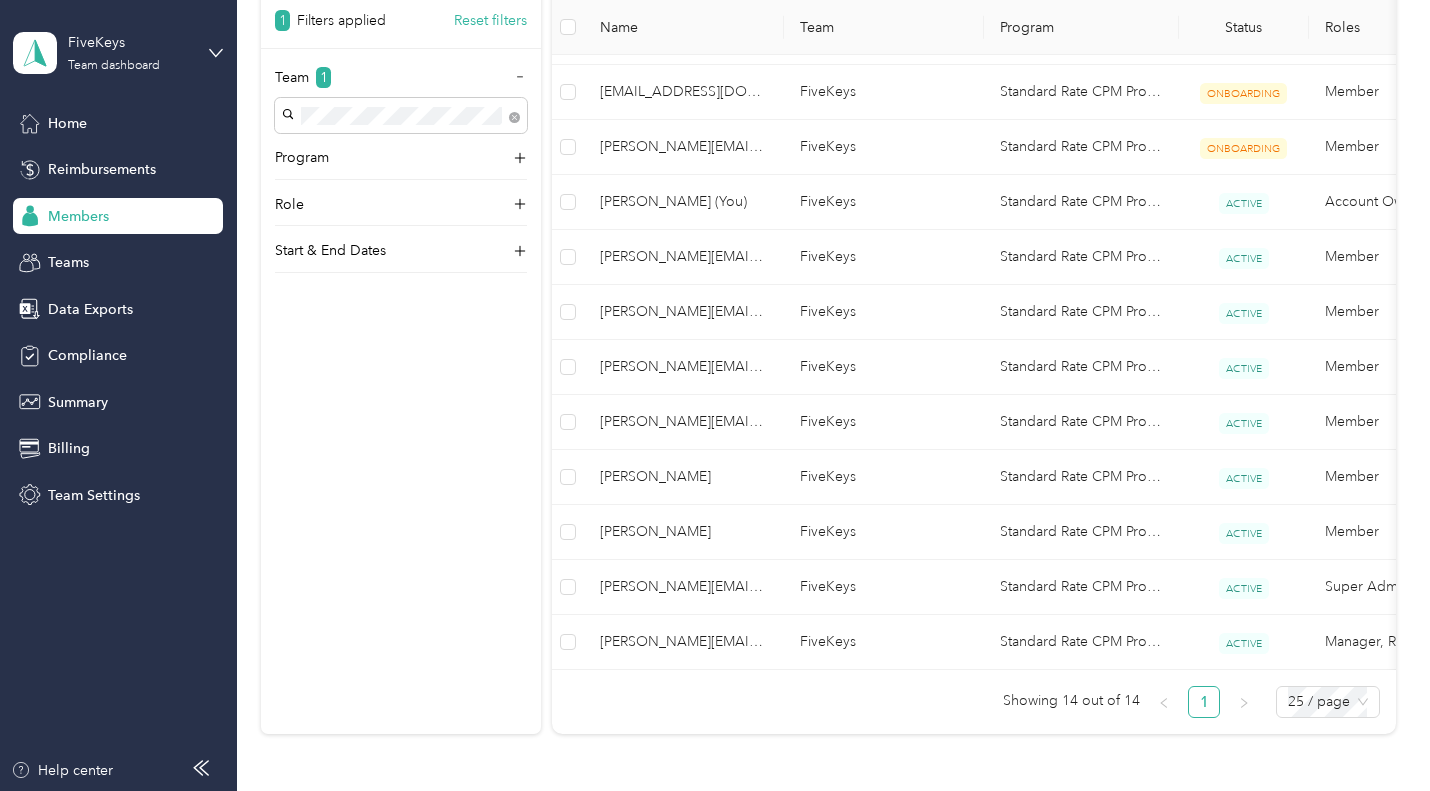 scroll, scrollTop: 697, scrollLeft: 0, axis: vertical 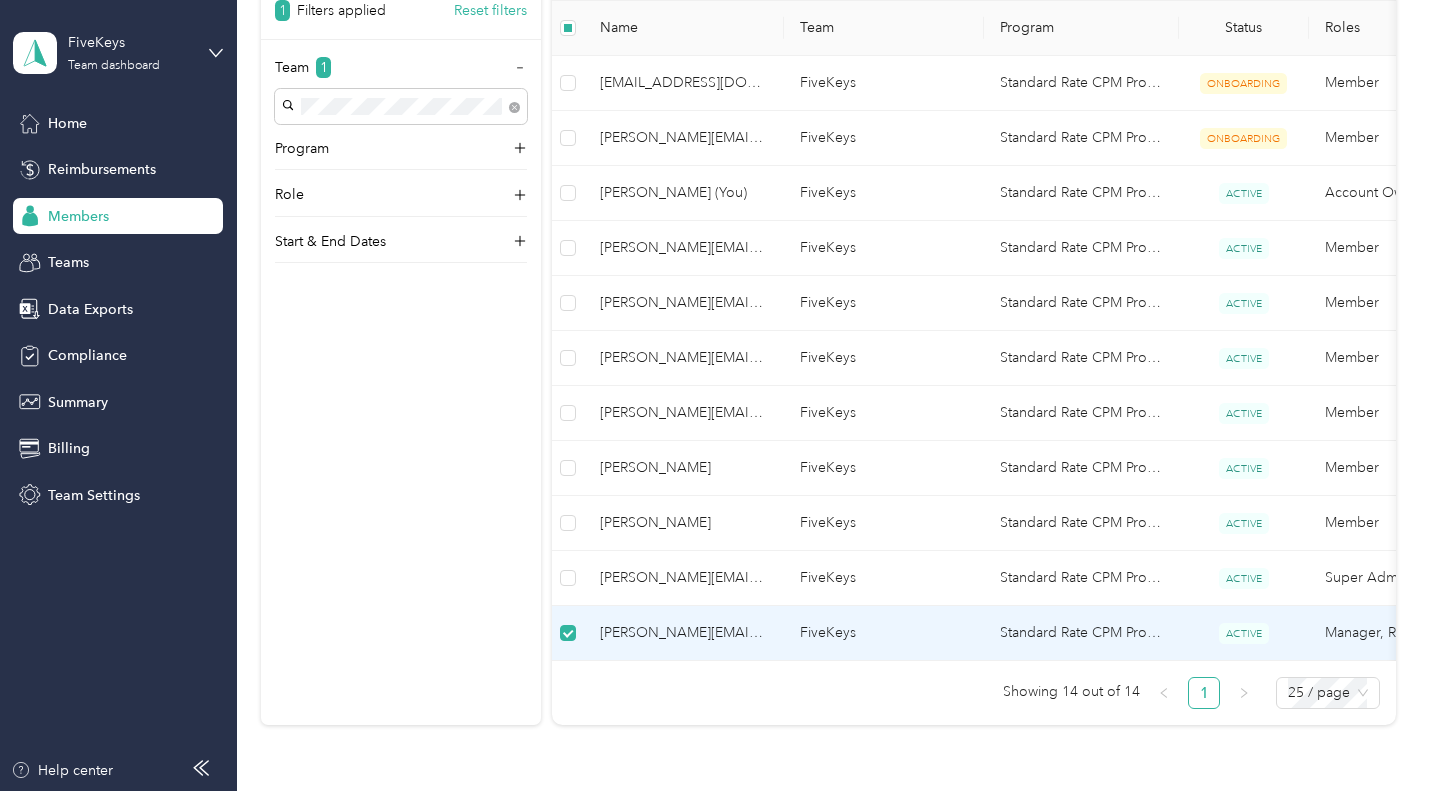 click on "[PERSON_NAME][EMAIL_ADDRESS][DOMAIN_NAME]" at bounding box center (684, 633) 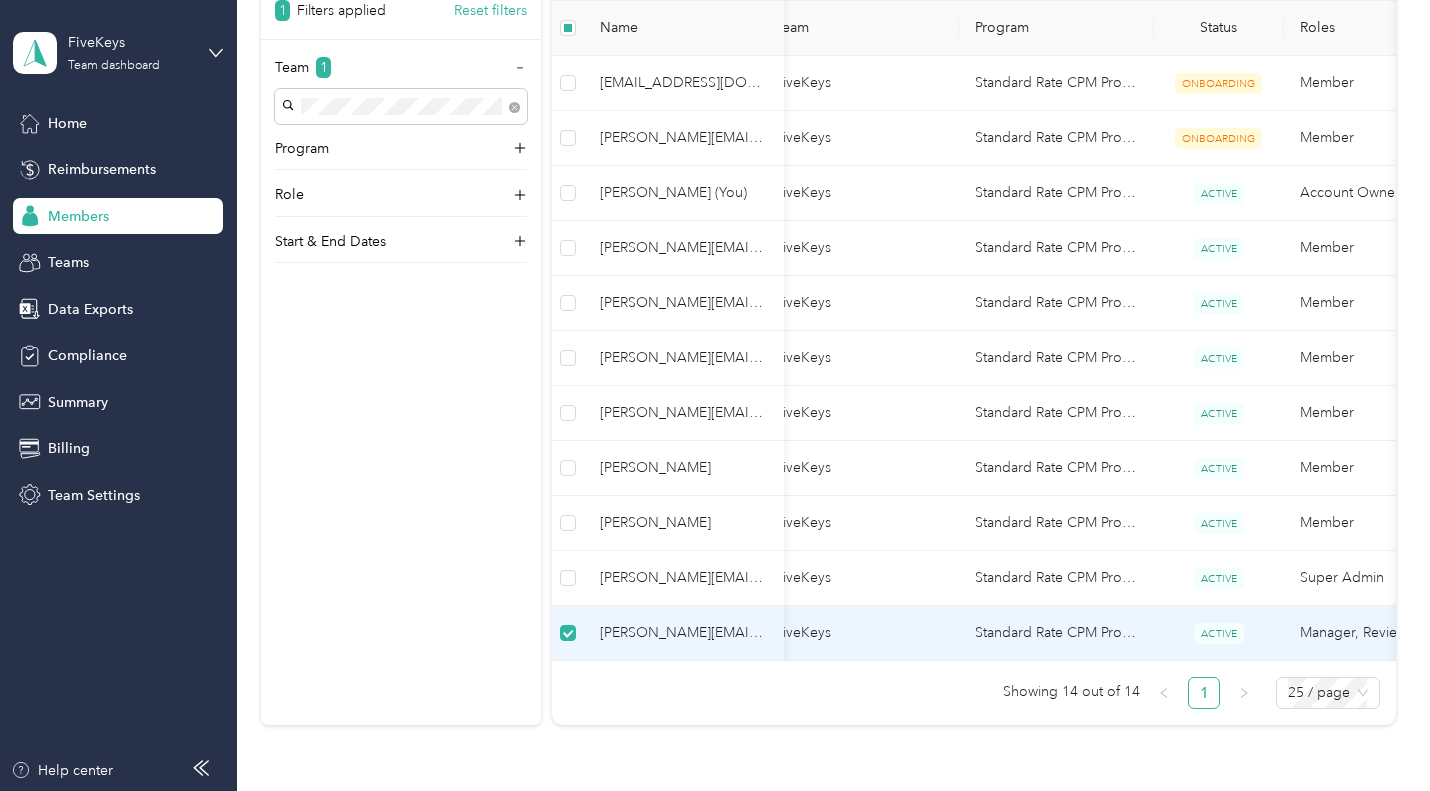 scroll, scrollTop: 0, scrollLeft: 86, axis: horizontal 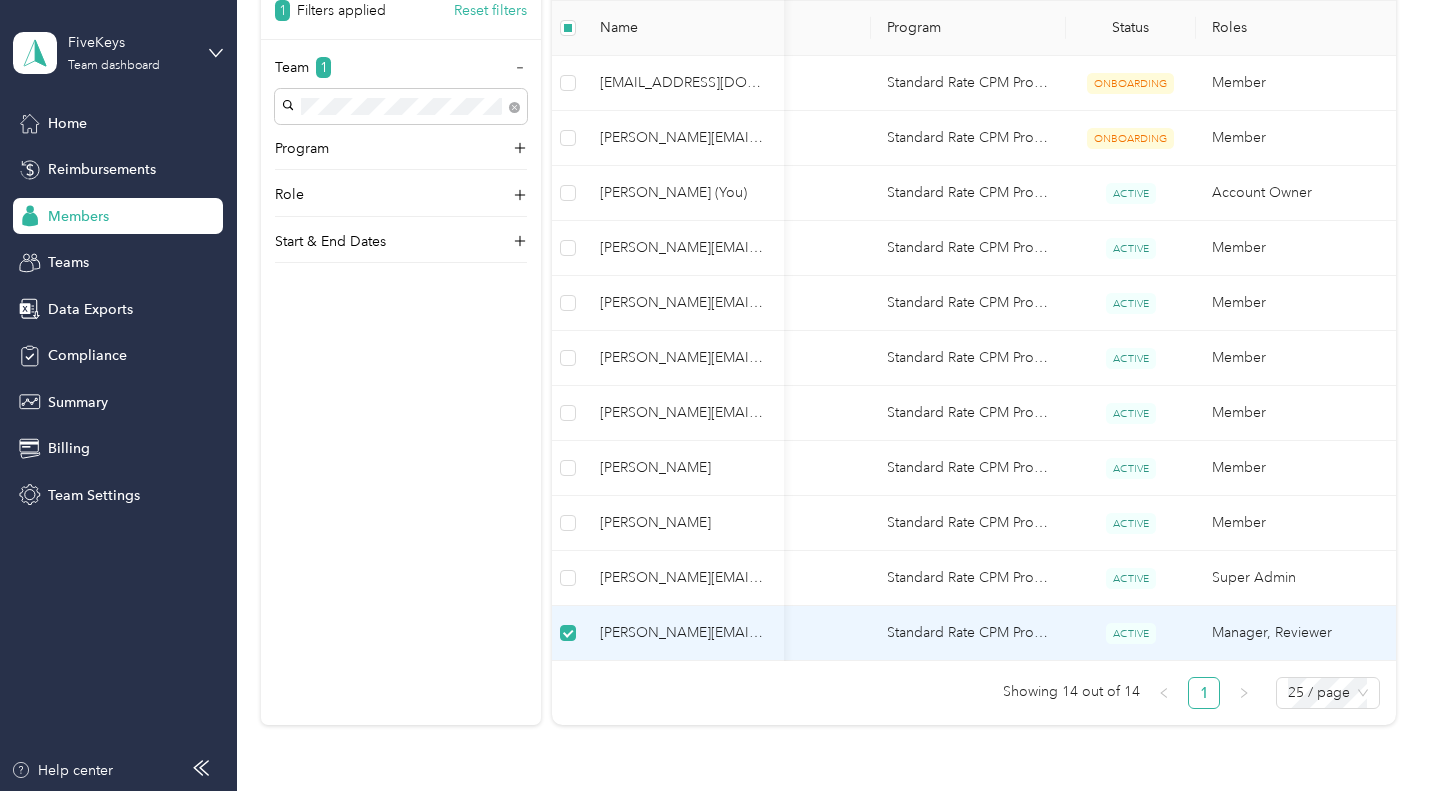 click on "Manager, Reviewer" at bounding box center [1296, 633] 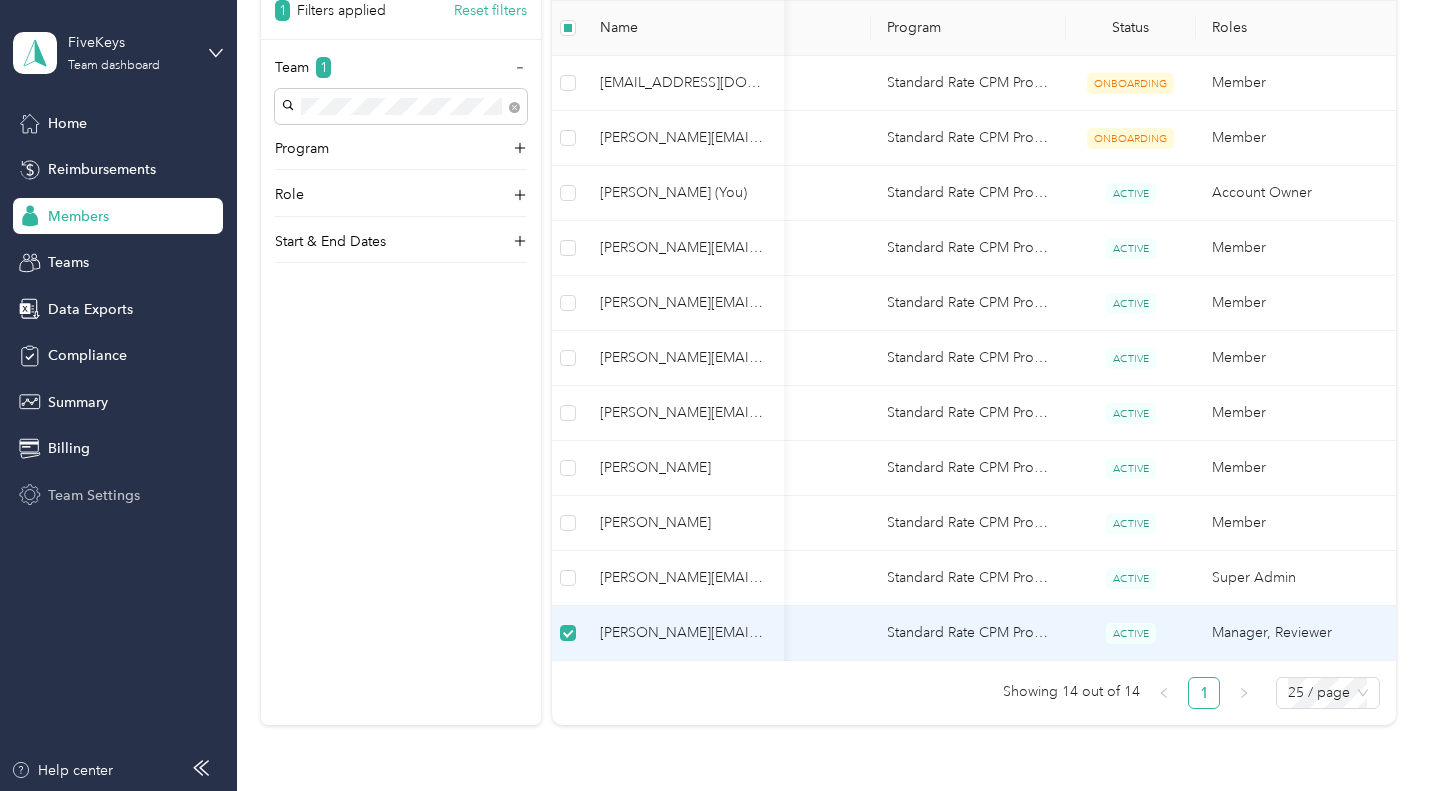 click on "Team Settings" at bounding box center [94, 495] 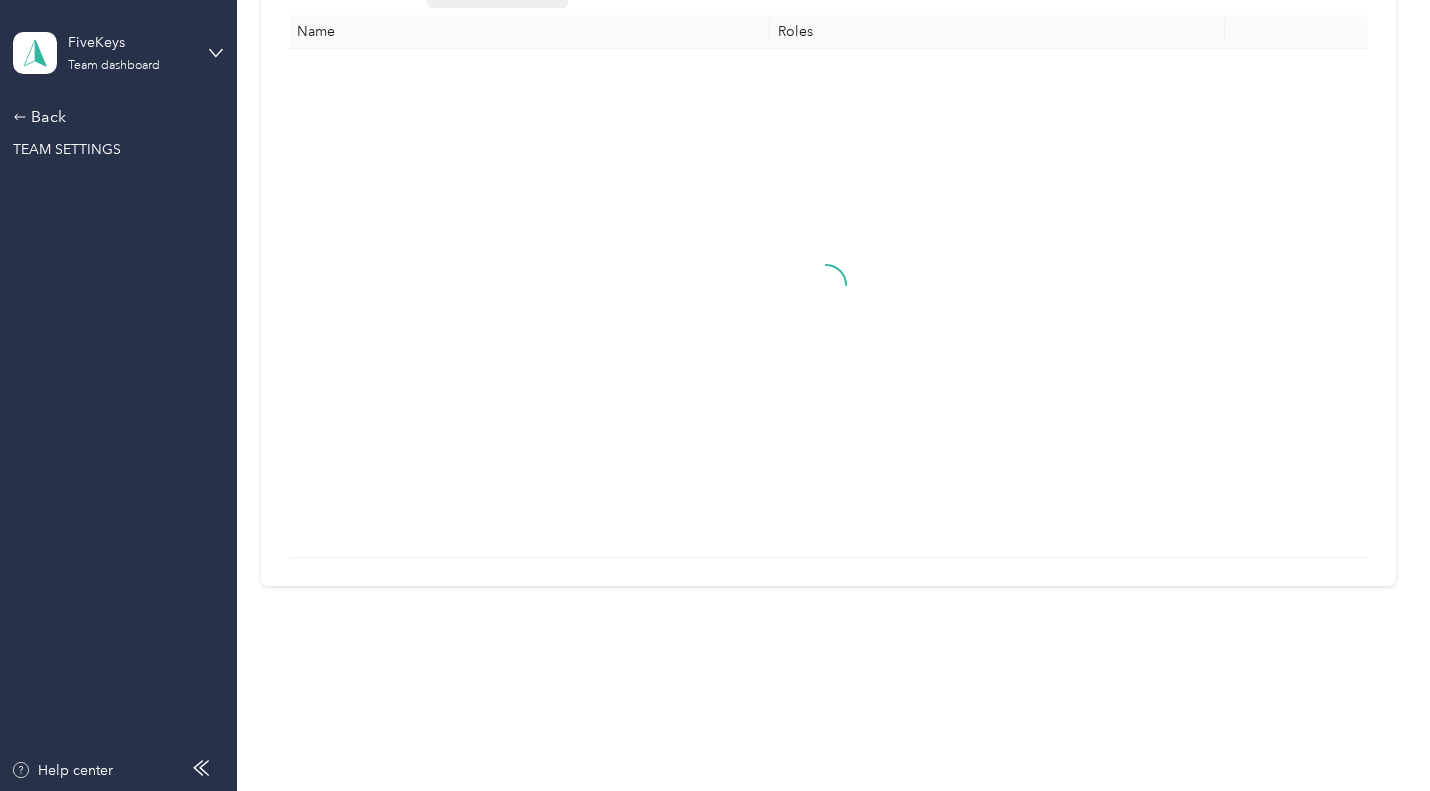 scroll, scrollTop: 146, scrollLeft: 0, axis: vertical 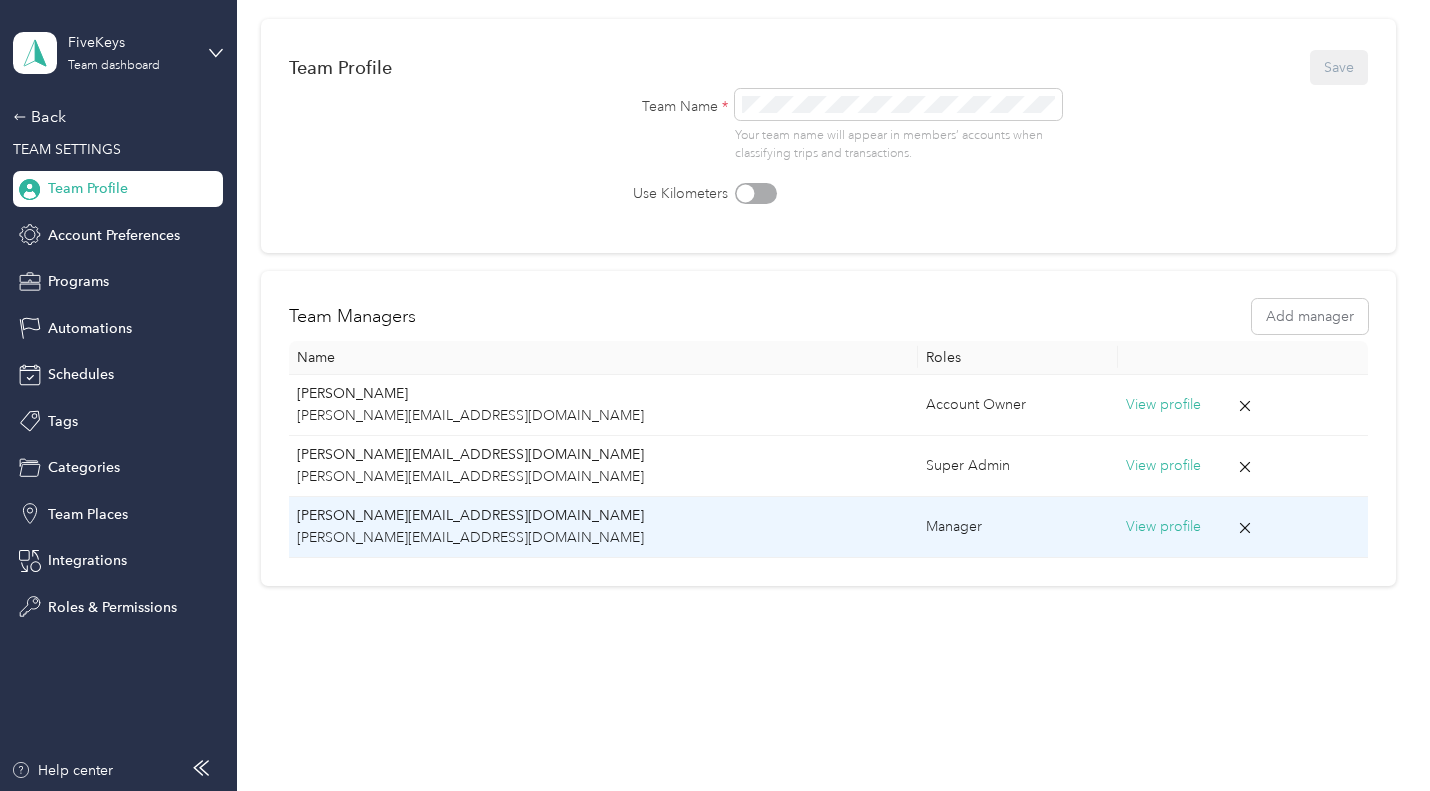 click on "View profile" at bounding box center [1163, 527] 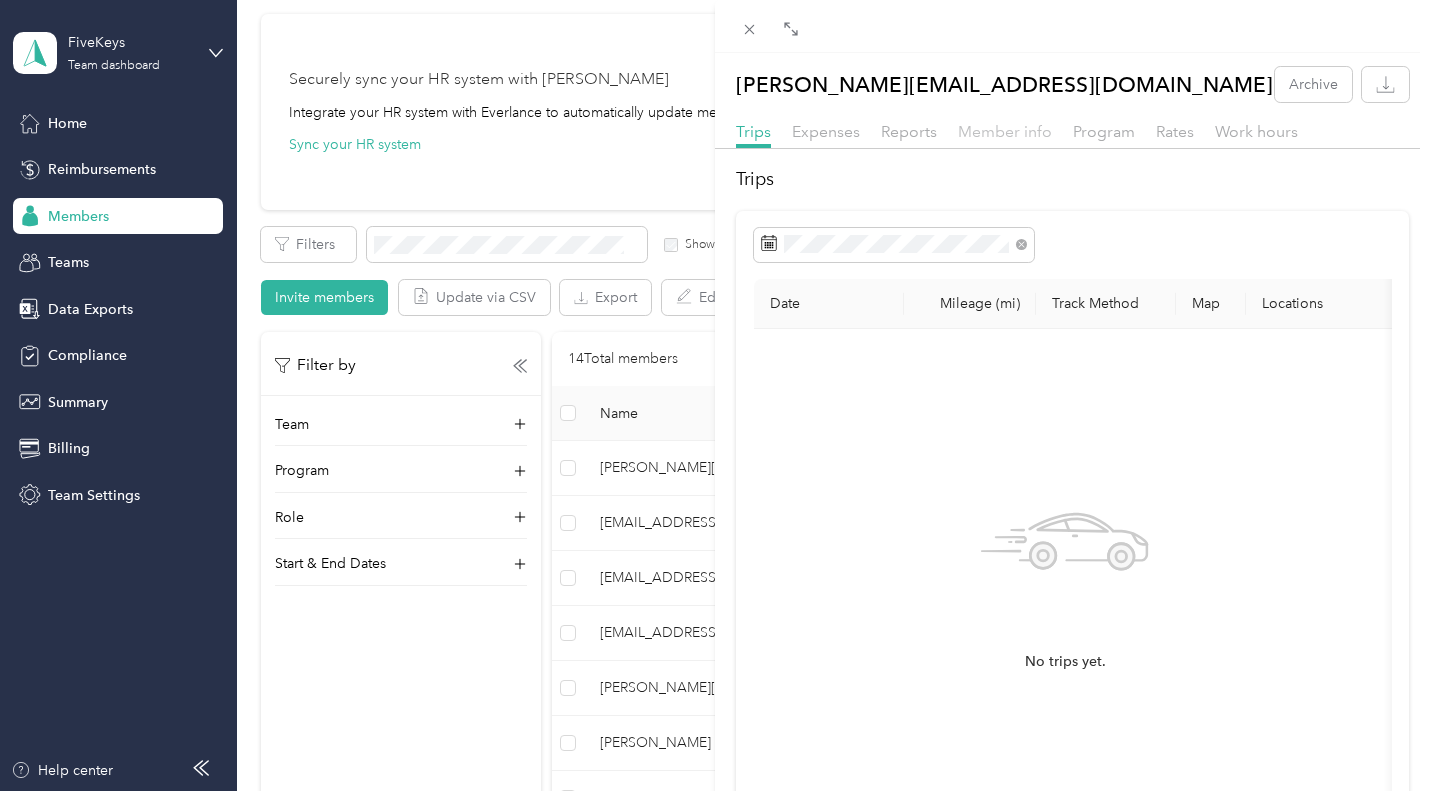 click on "Member info" at bounding box center [1005, 131] 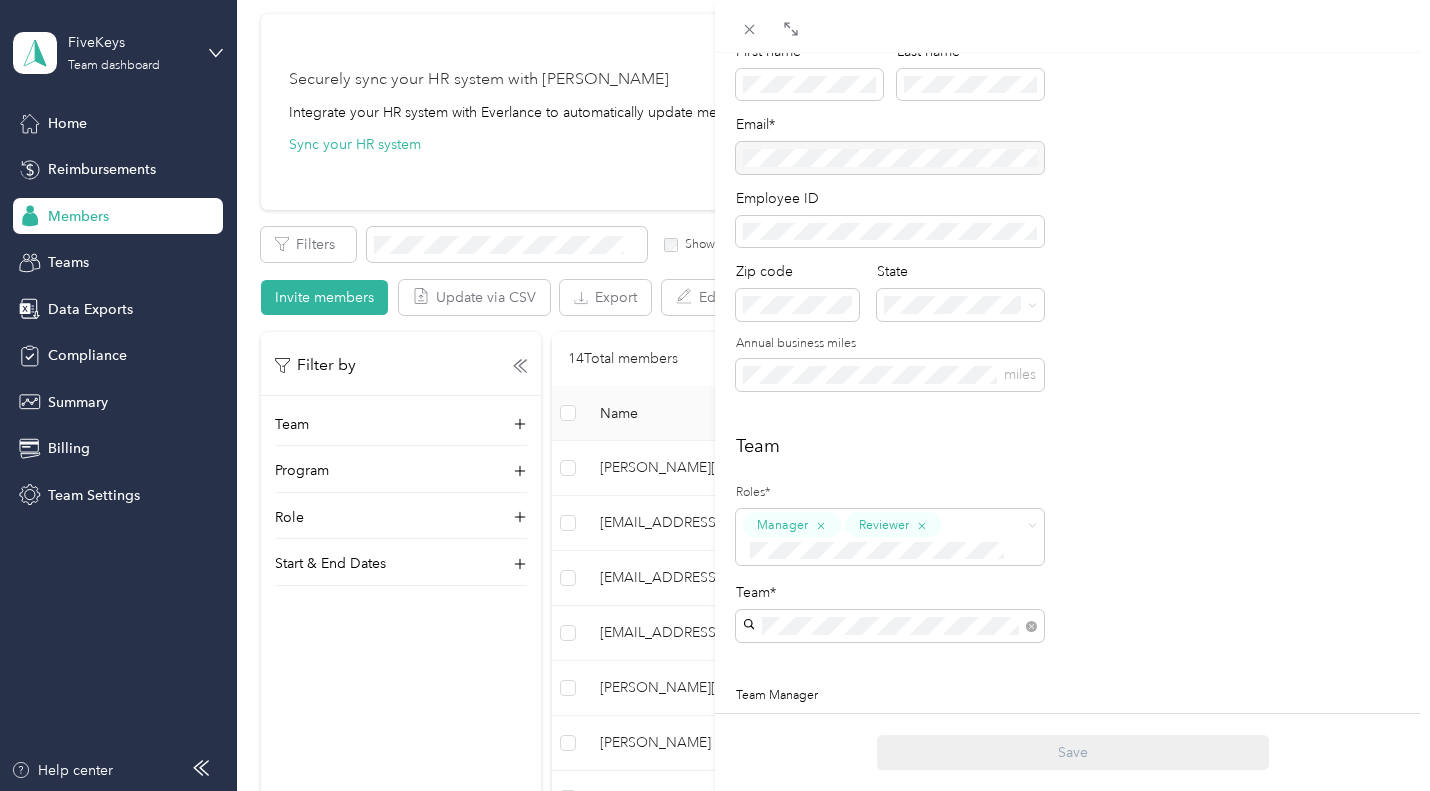 scroll, scrollTop: 185, scrollLeft: 0, axis: vertical 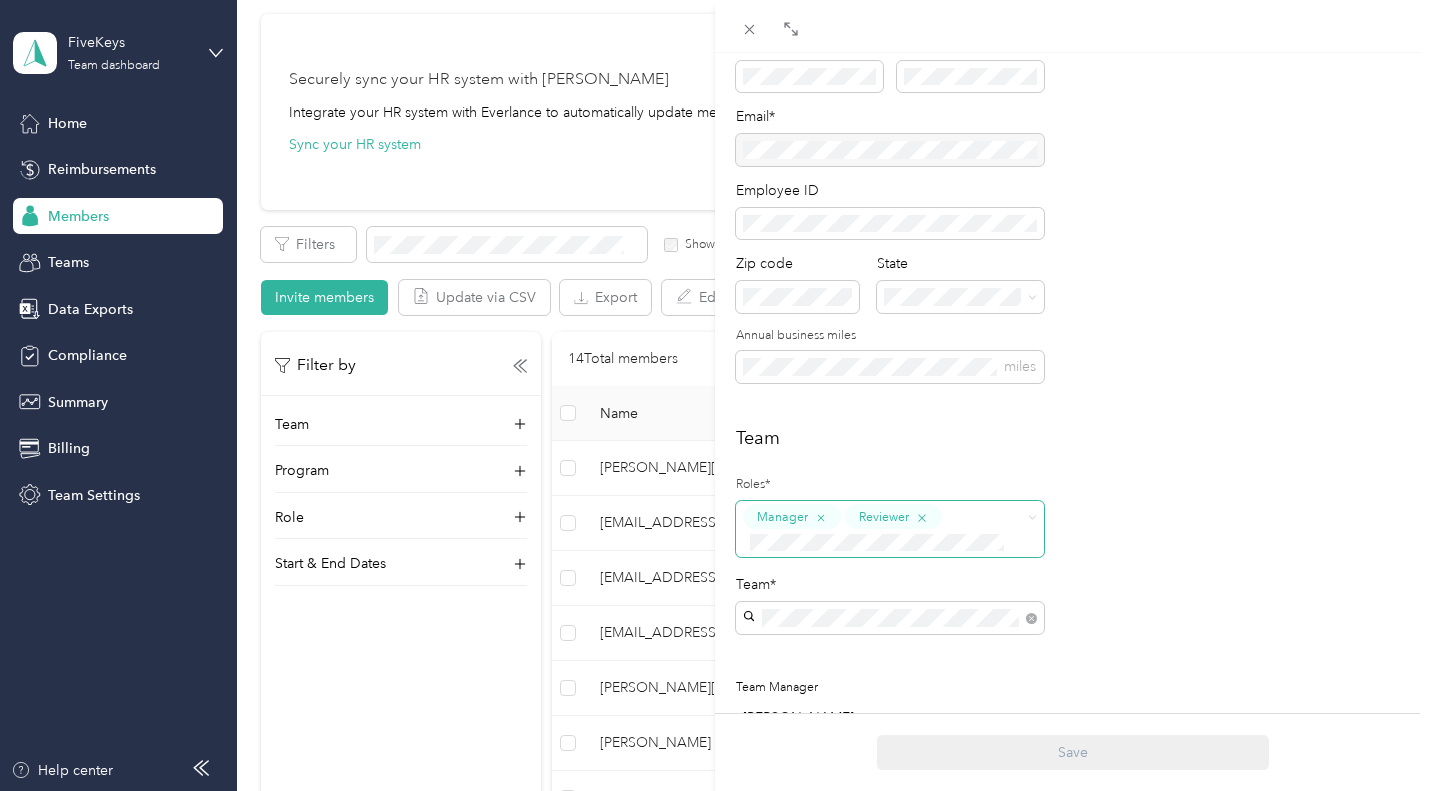 click 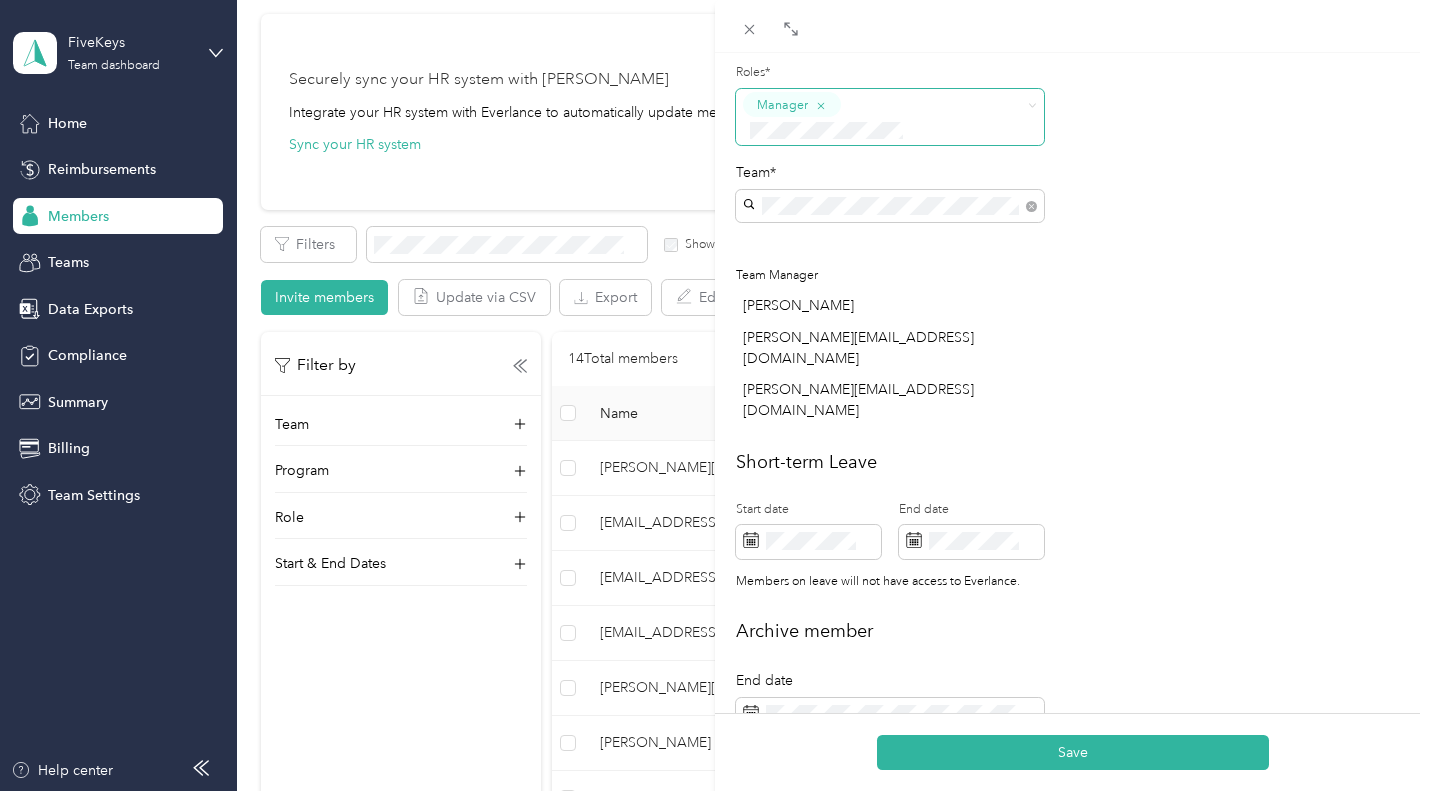 scroll, scrollTop: 675, scrollLeft: 0, axis: vertical 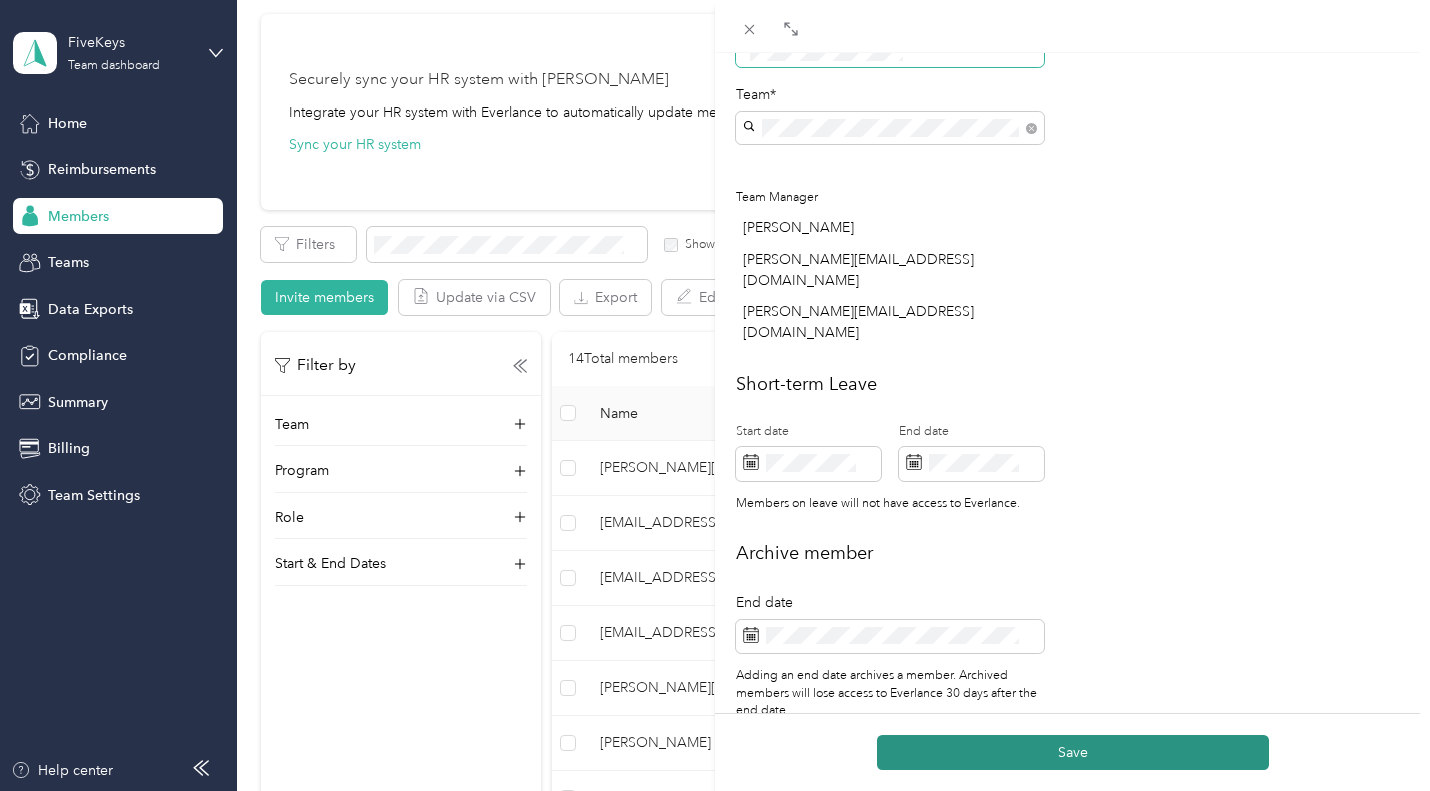 click on "Save" at bounding box center (1073, 752) 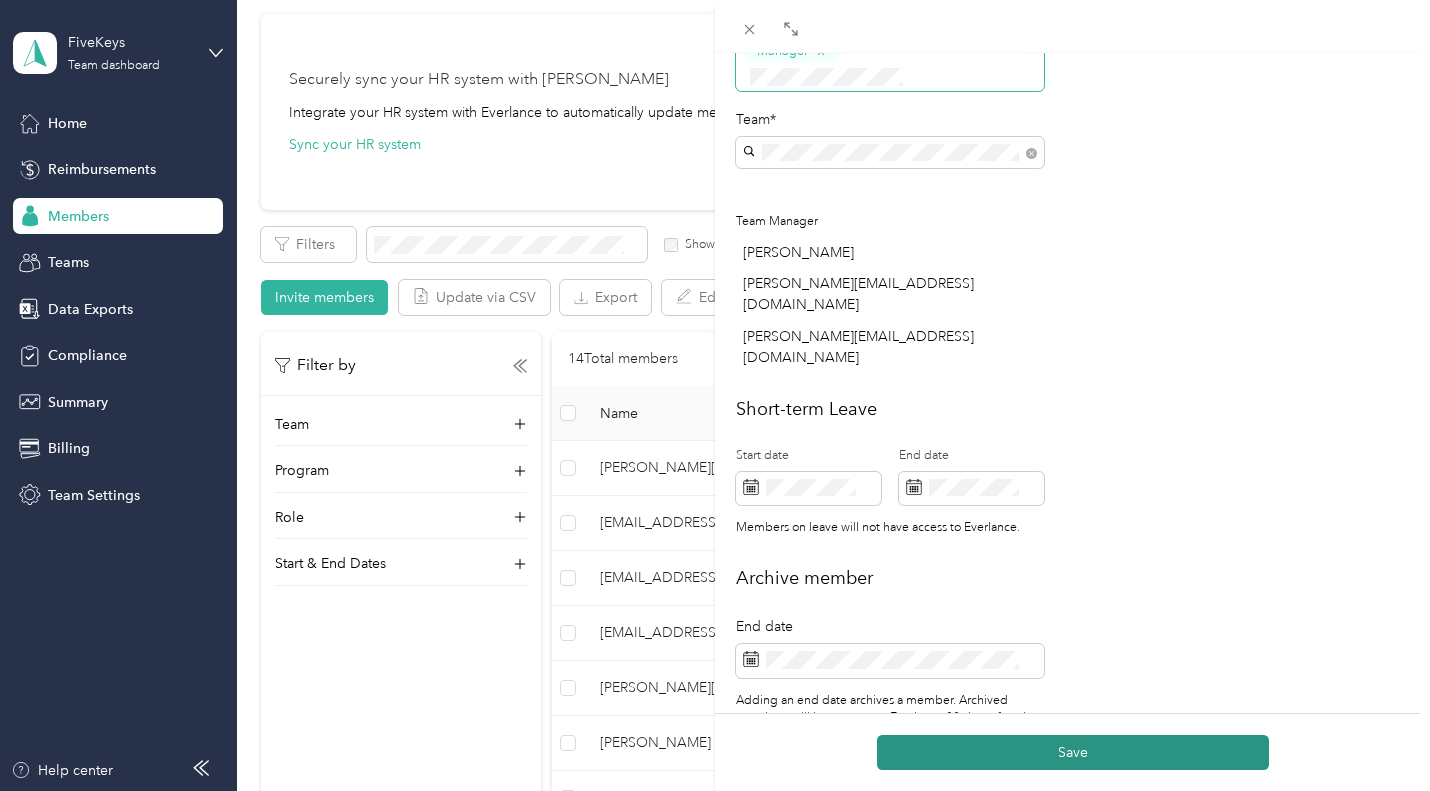 scroll, scrollTop: 699, scrollLeft: 0, axis: vertical 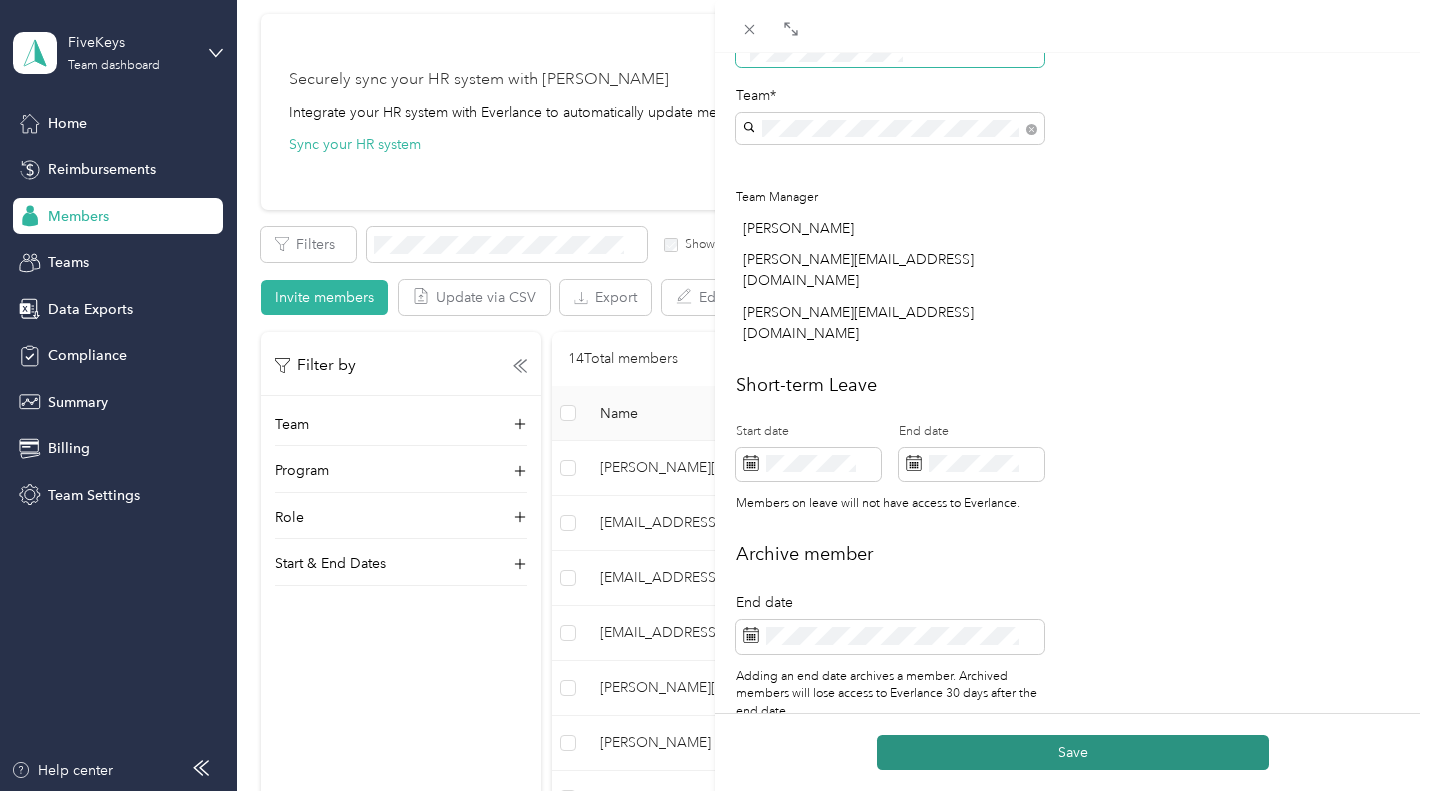 click on "Save" at bounding box center [1073, 752] 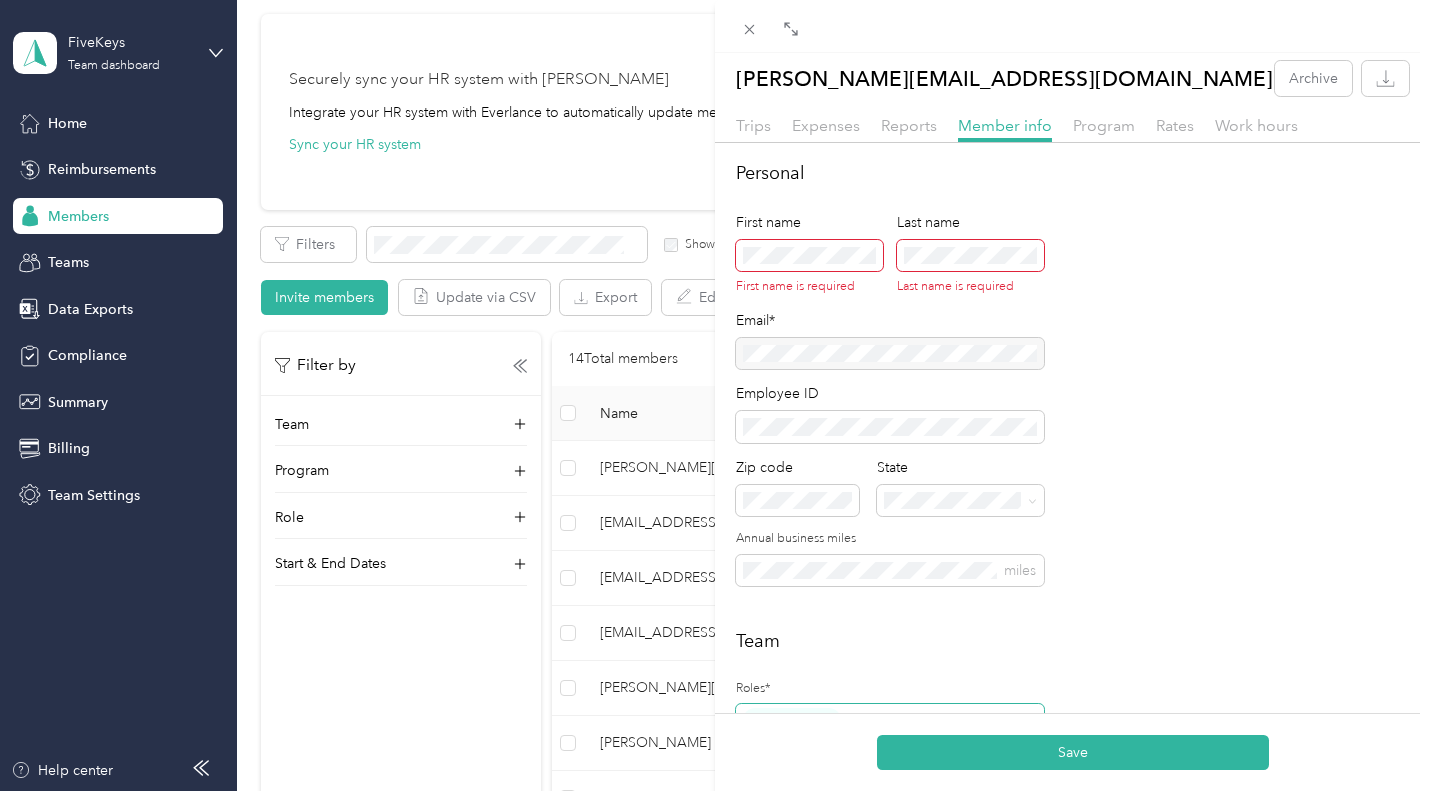 scroll, scrollTop: 5, scrollLeft: 0, axis: vertical 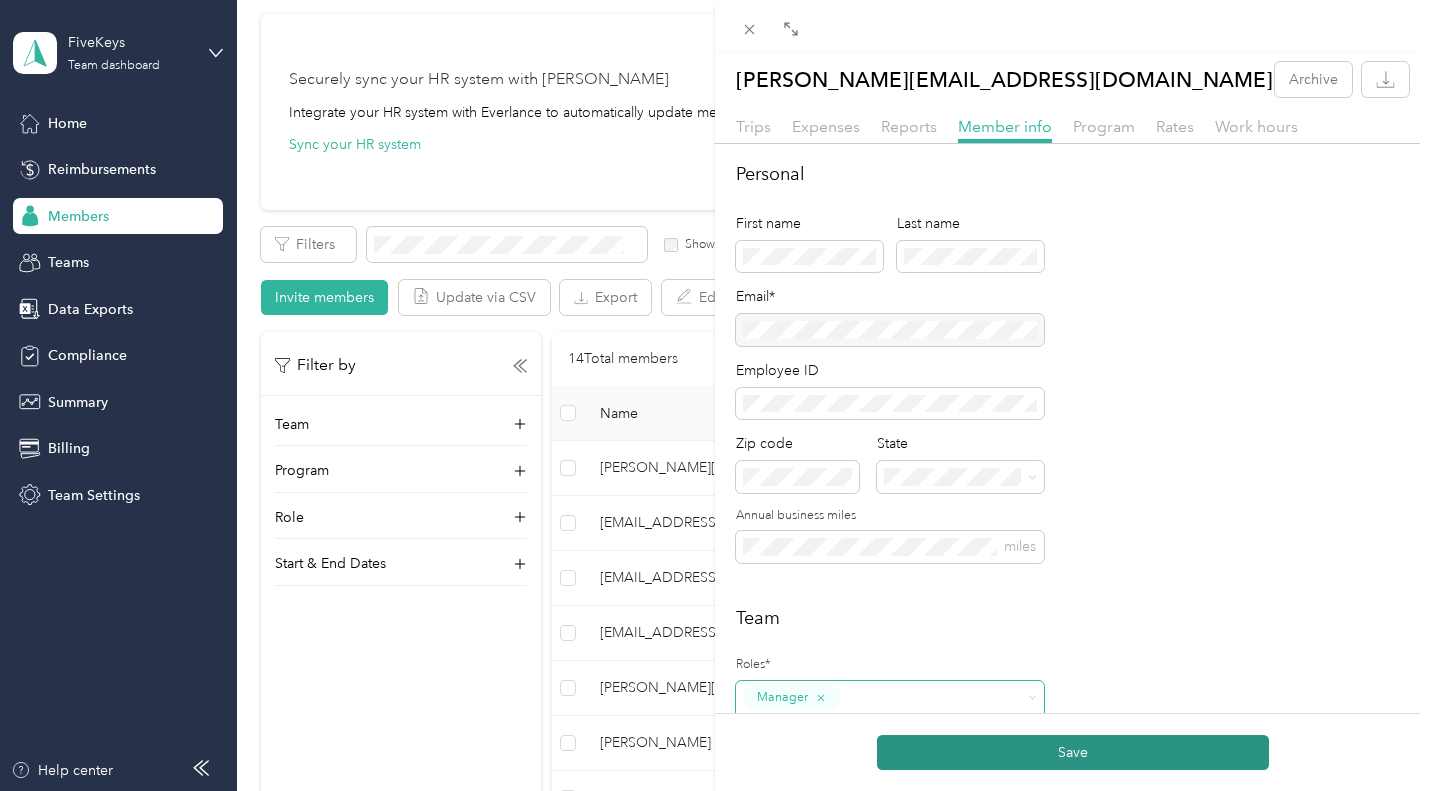 click on "Save" at bounding box center (1073, 752) 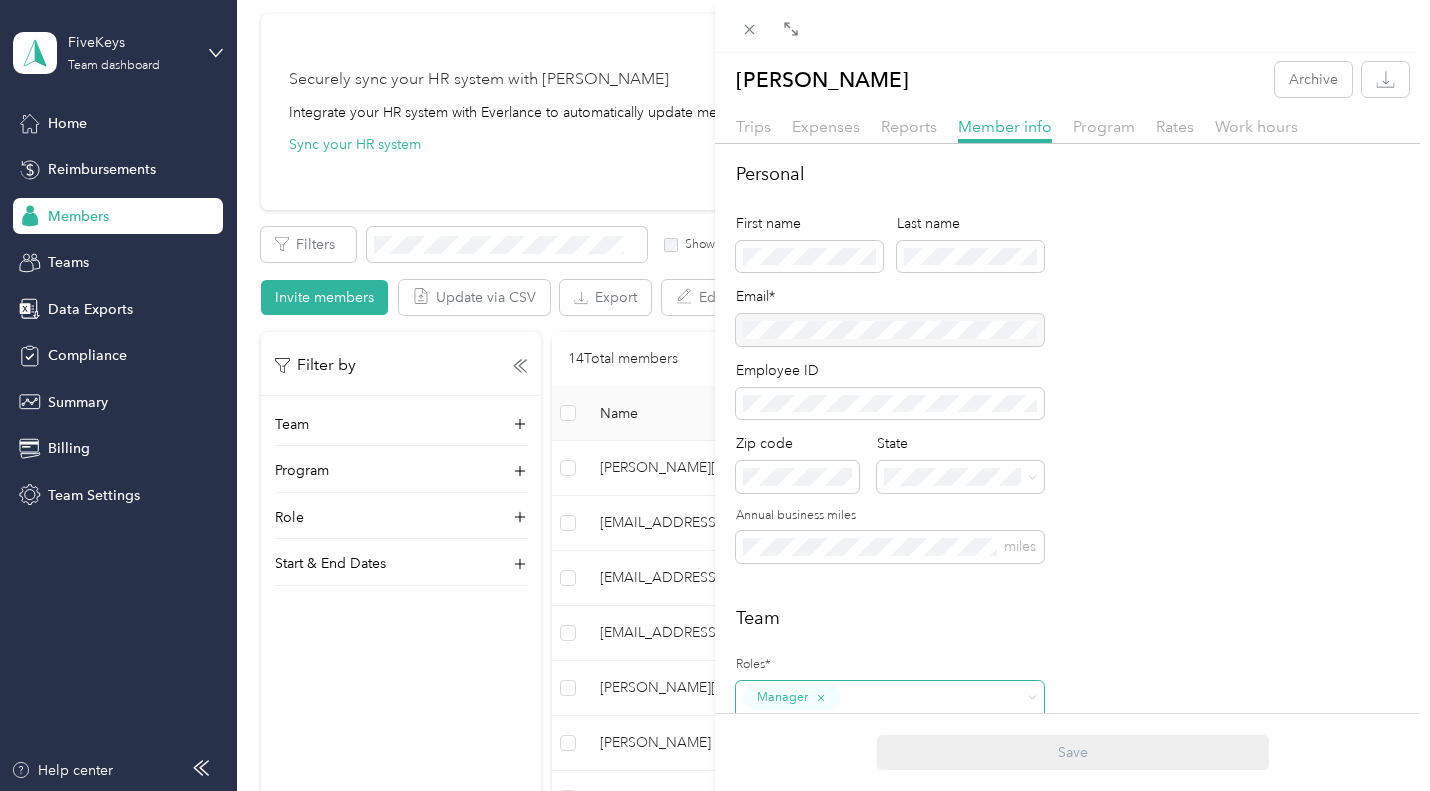 click on "[PERSON_NAME] N Archive Trips Expenses Reports Member info Program Rates Work hours Personal First name Last name Email* Employee ID Zip code State Annual business miles   miles Team Roles*   Manager Team* Team Manager [PERSON_NAME] [PERSON_NAME][EMAIL_ADDRESS][DOMAIN_NAME] [PERSON_NAME]-term Leave Start date   End date   Members on leave will not have access to Everlance. Archive member End date Adding an end date archives a member. Archived members will lose access to Everlance 30 days after the end date. To edit program start date go to the   program tab Save" at bounding box center (715, 395) 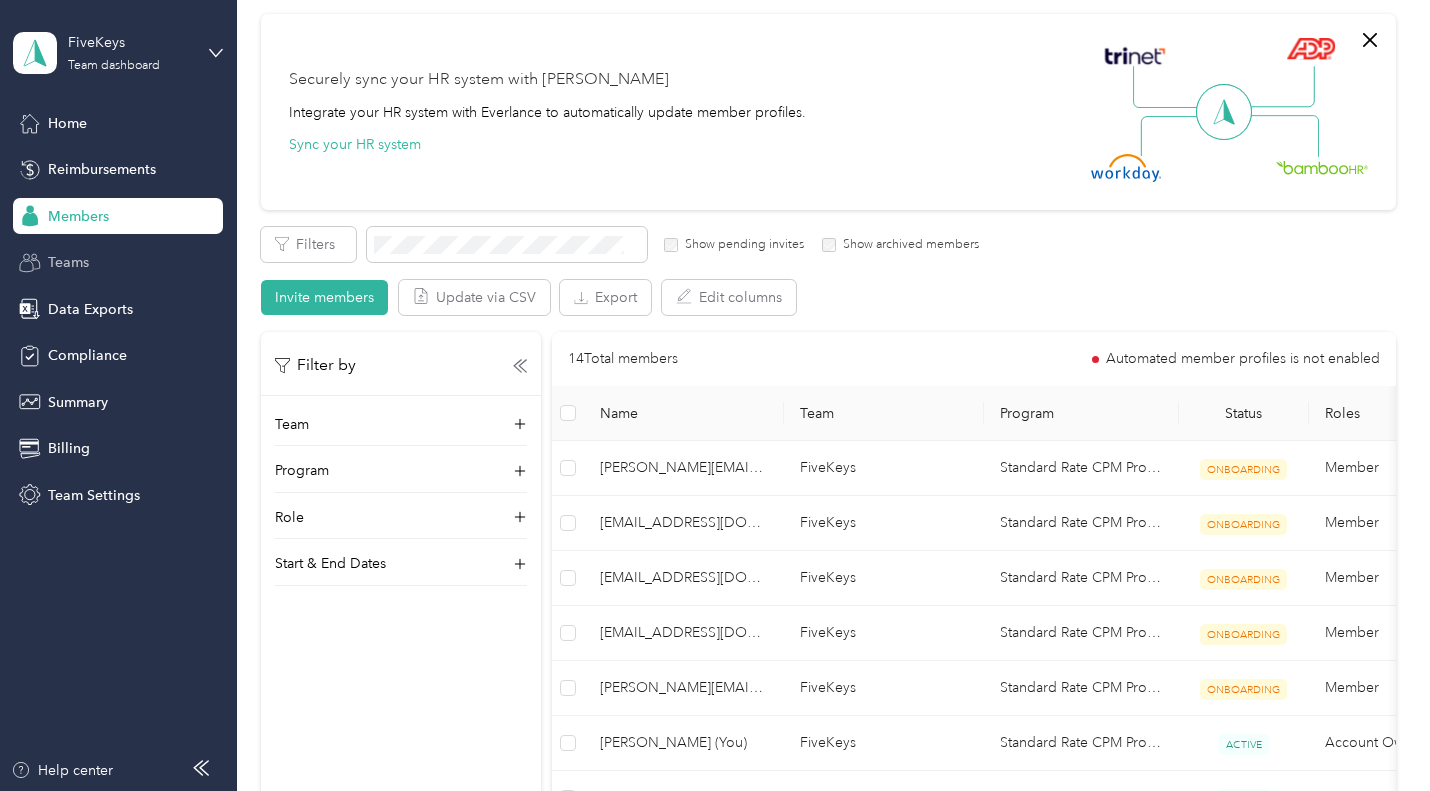 click on "Teams" at bounding box center [68, 262] 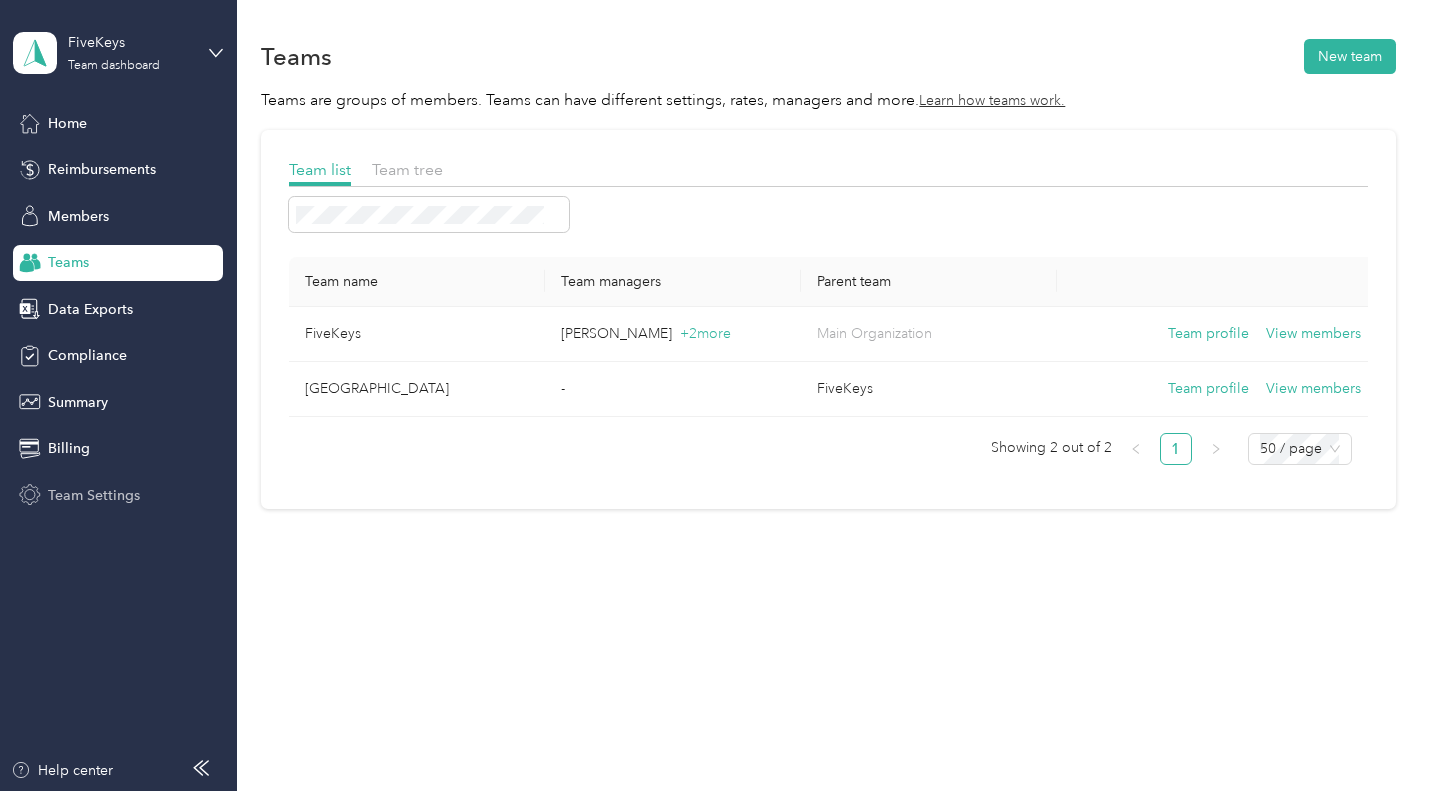 click on "Team Settings" at bounding box center (94, 495) 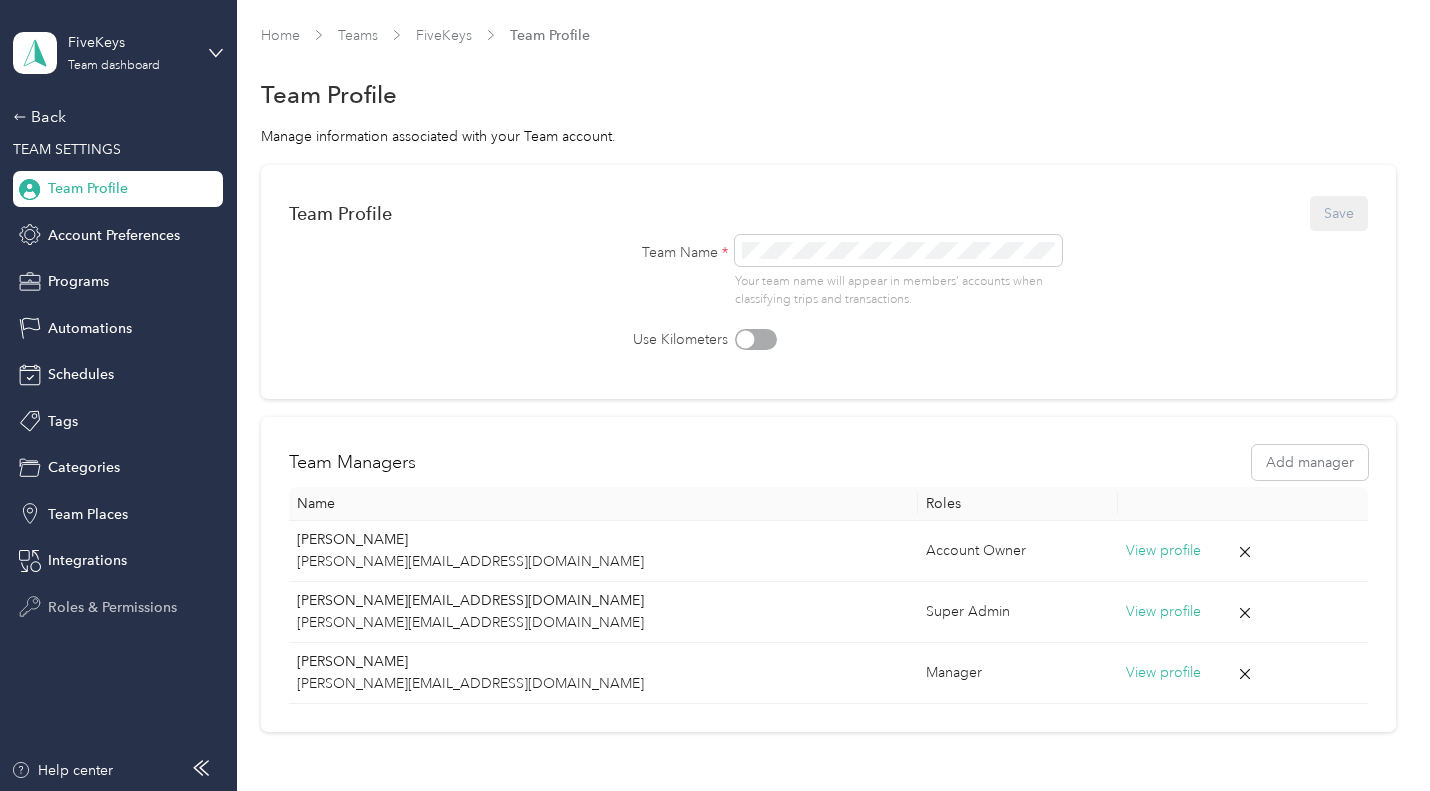click on "Roles & Permissions" at bounding box center [112, 607] 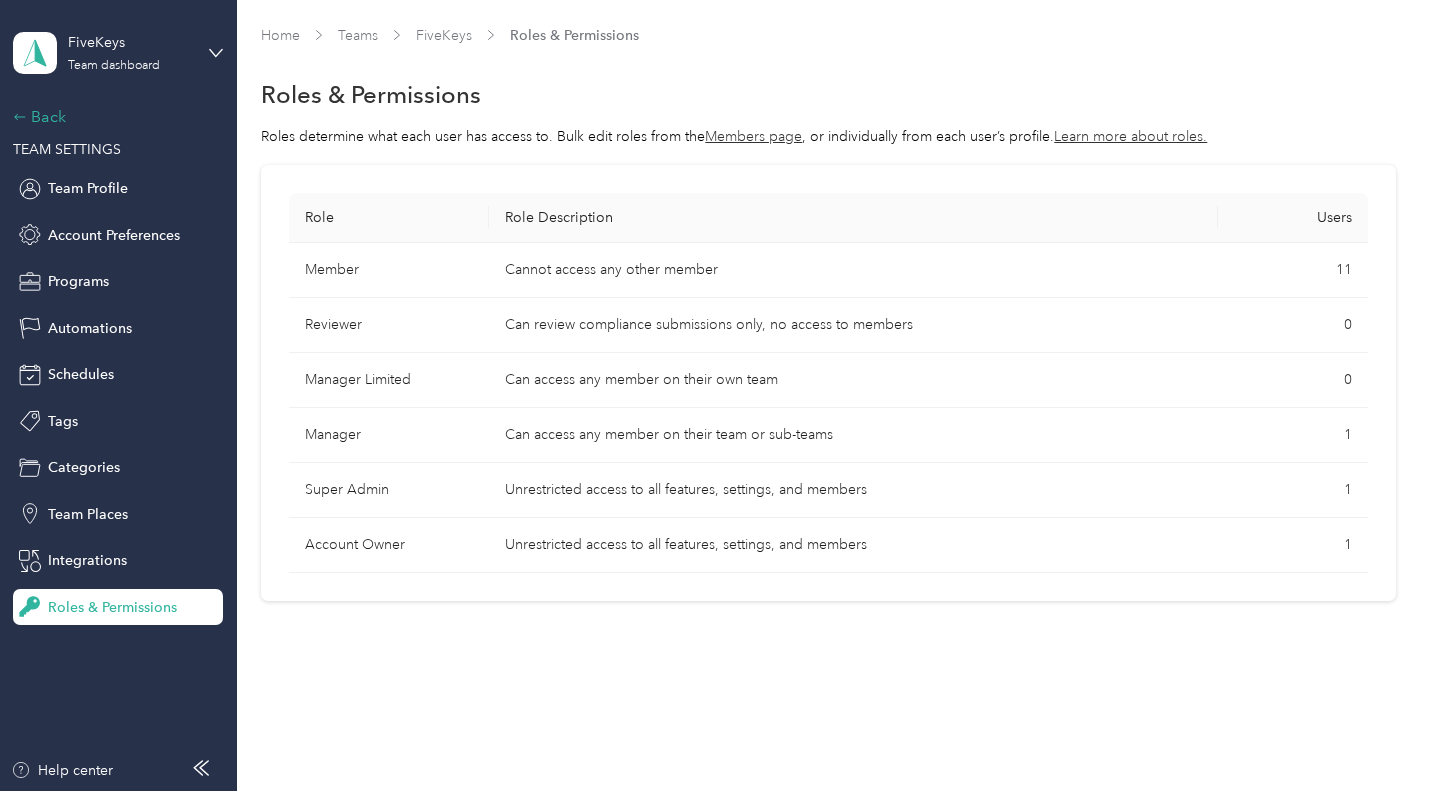click on "Back" at bounding box center [113, 117] 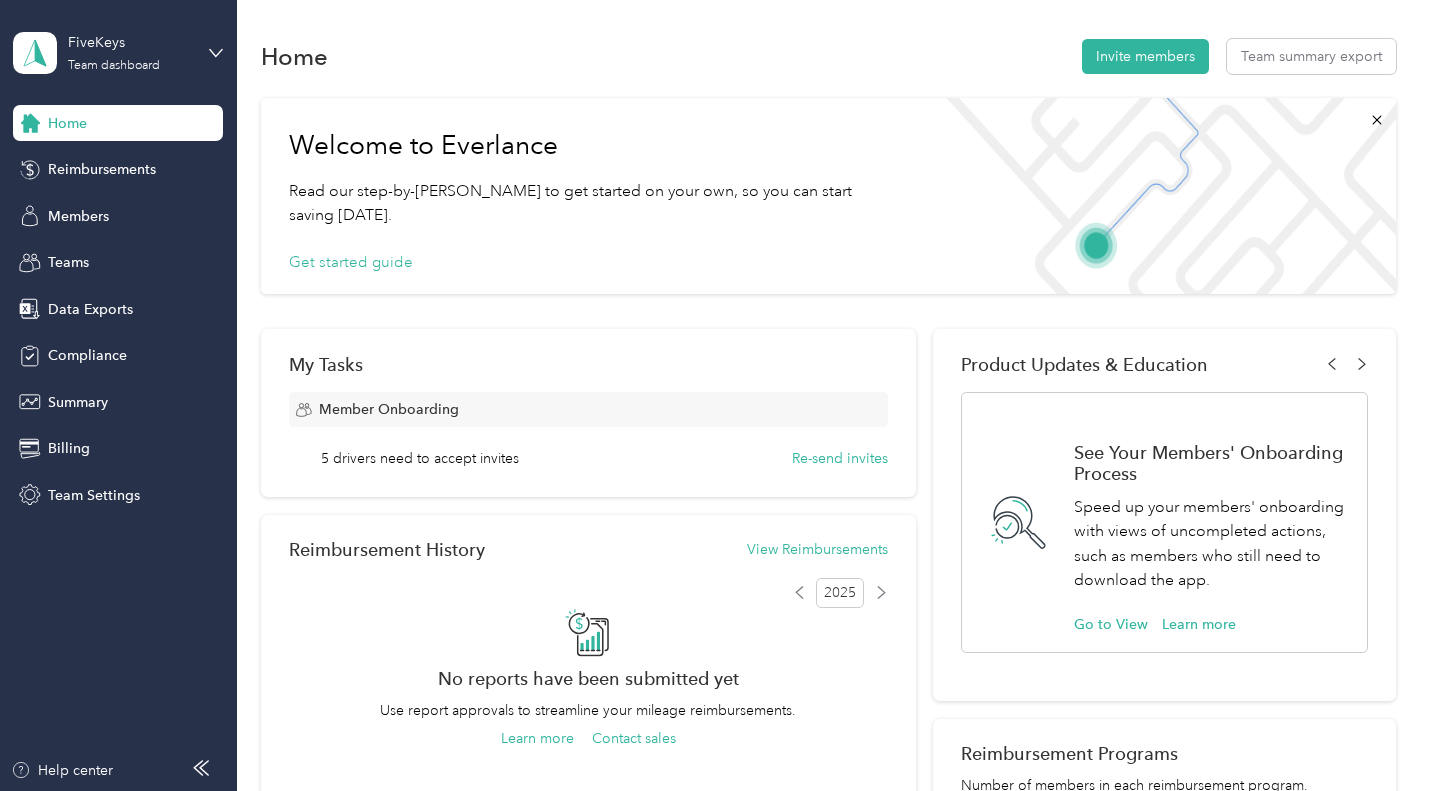 click on "Home" at bounding box center [67, 123] 